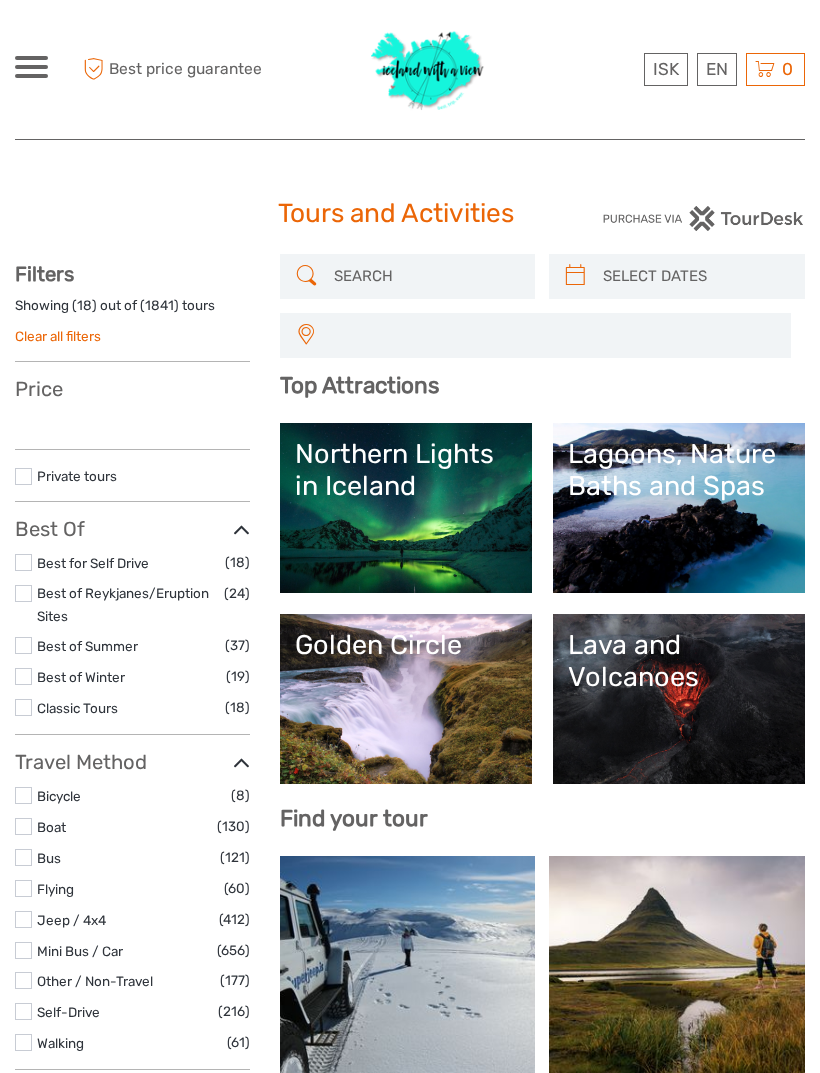 select 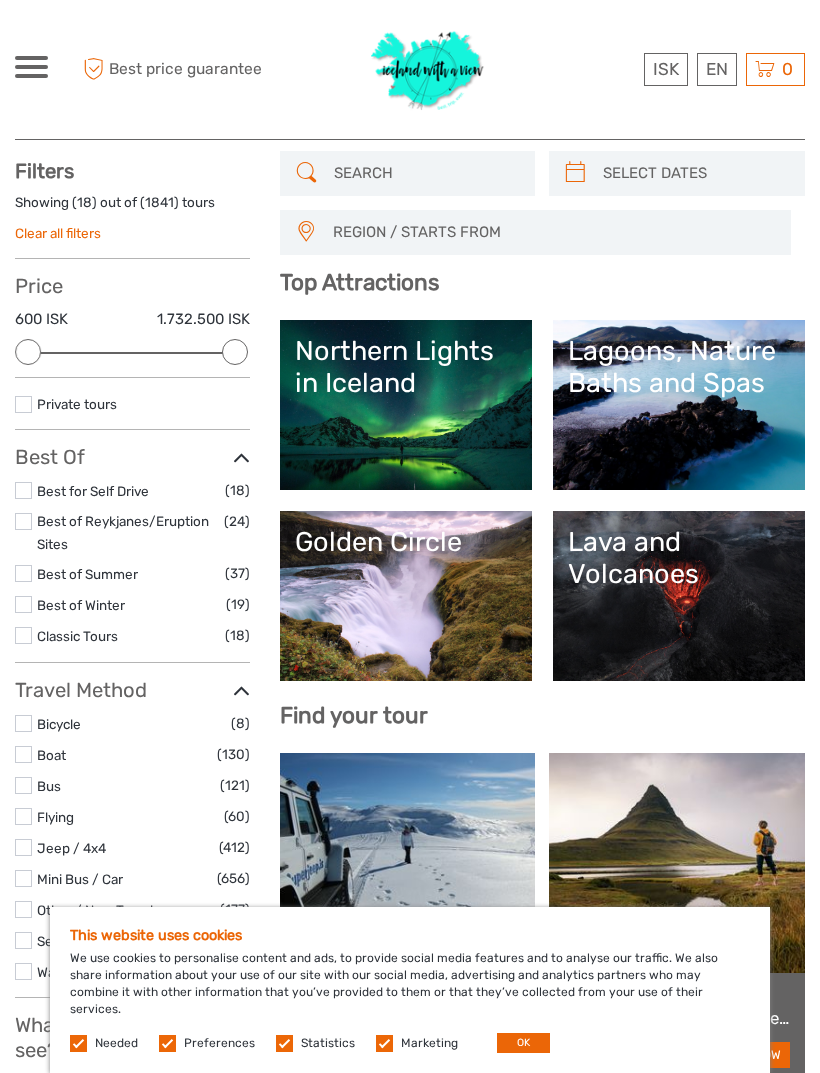 scroll, scrollTop: 247, scrollLeft: 0, axis: vertical 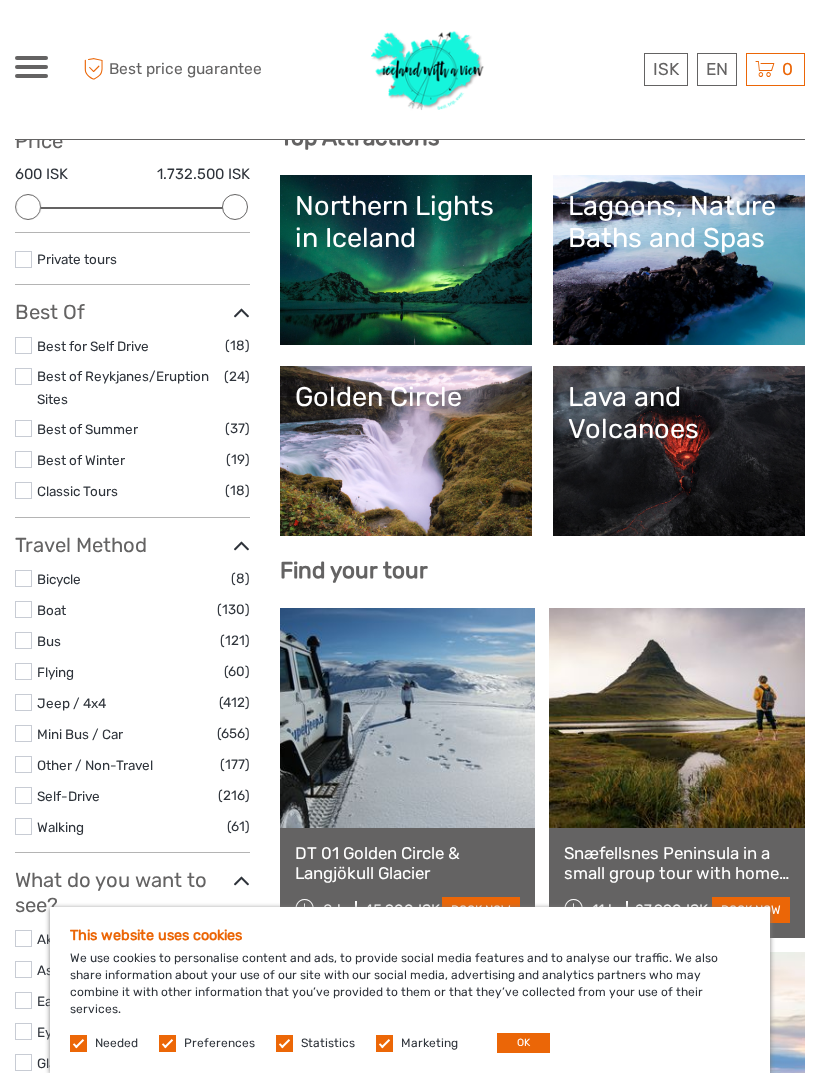 click on "OK" at bounding box center (523, 1043) 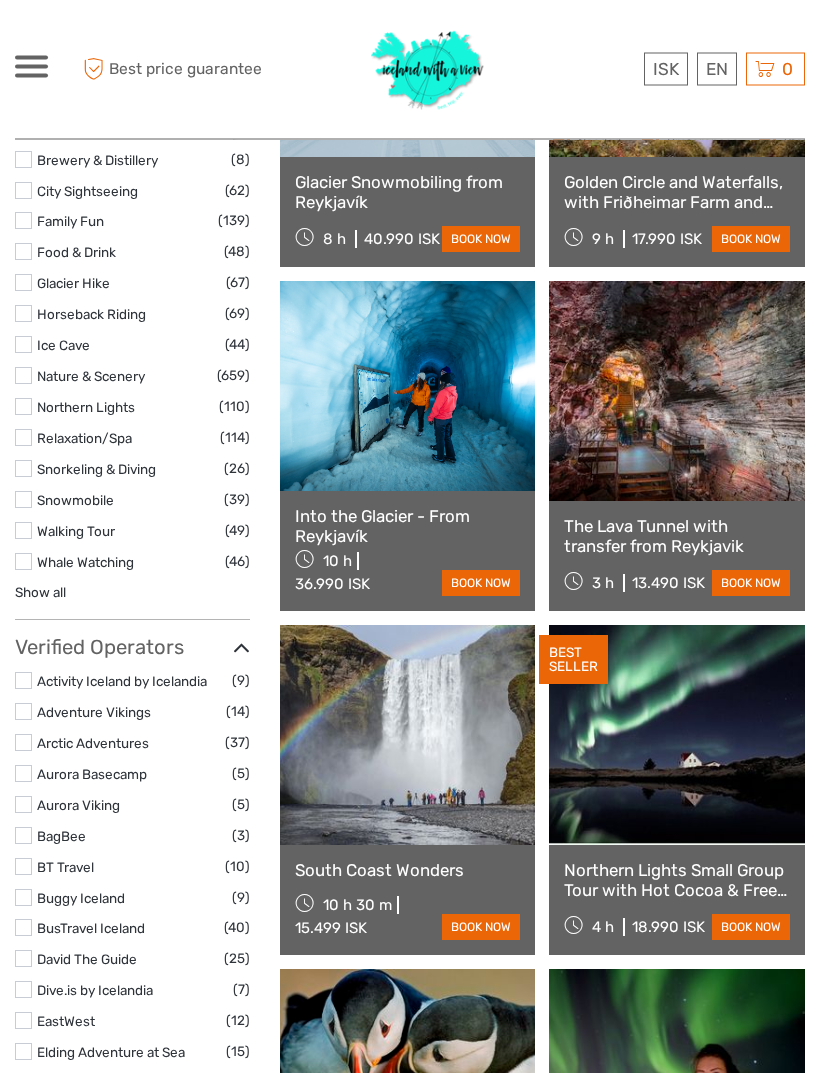 scroll, scrollTop: 1951, scrollLeft: 0, axis: vertical 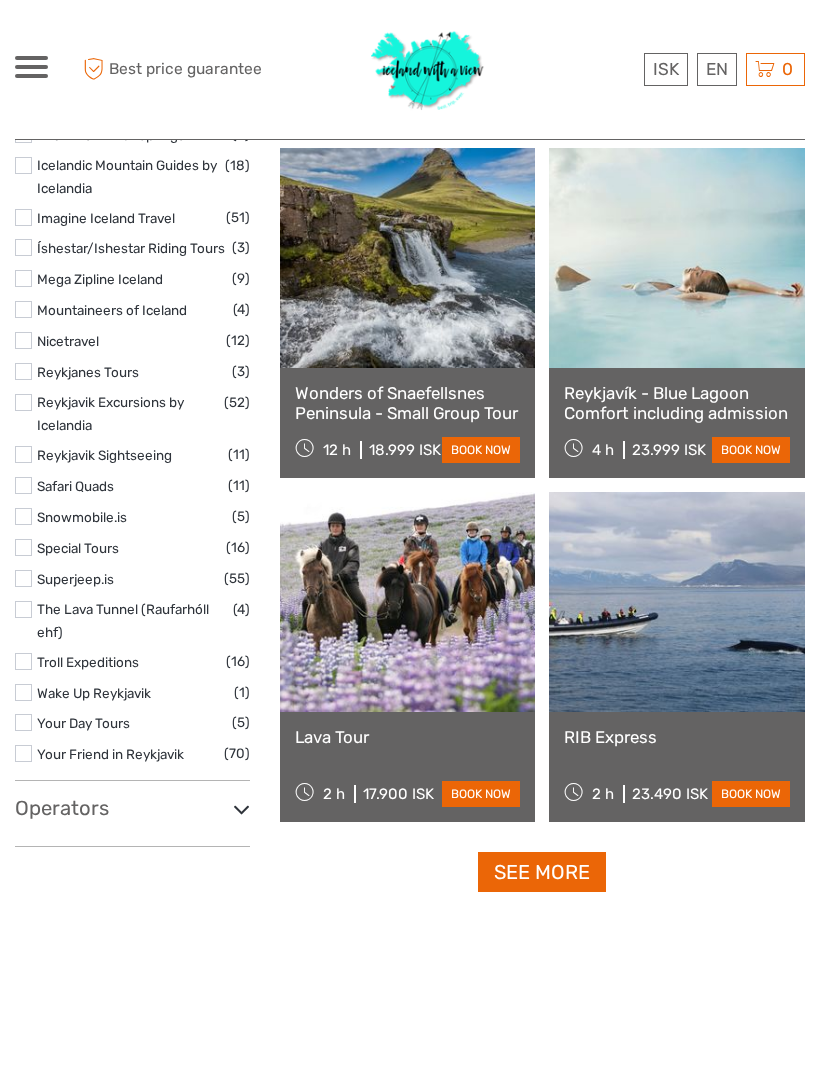 click on "See more" at bounding box center (542, 872) 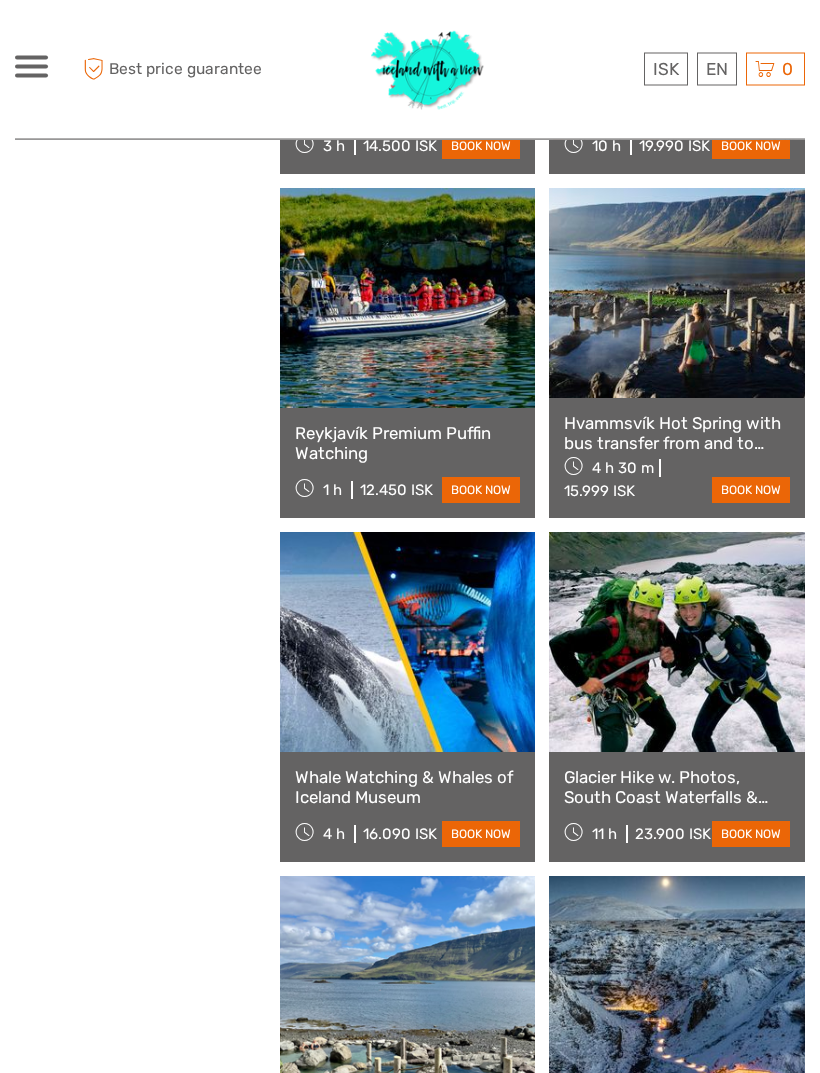 scroll, scrollTop: 3968, scrollLeft: 0, axis: vertical 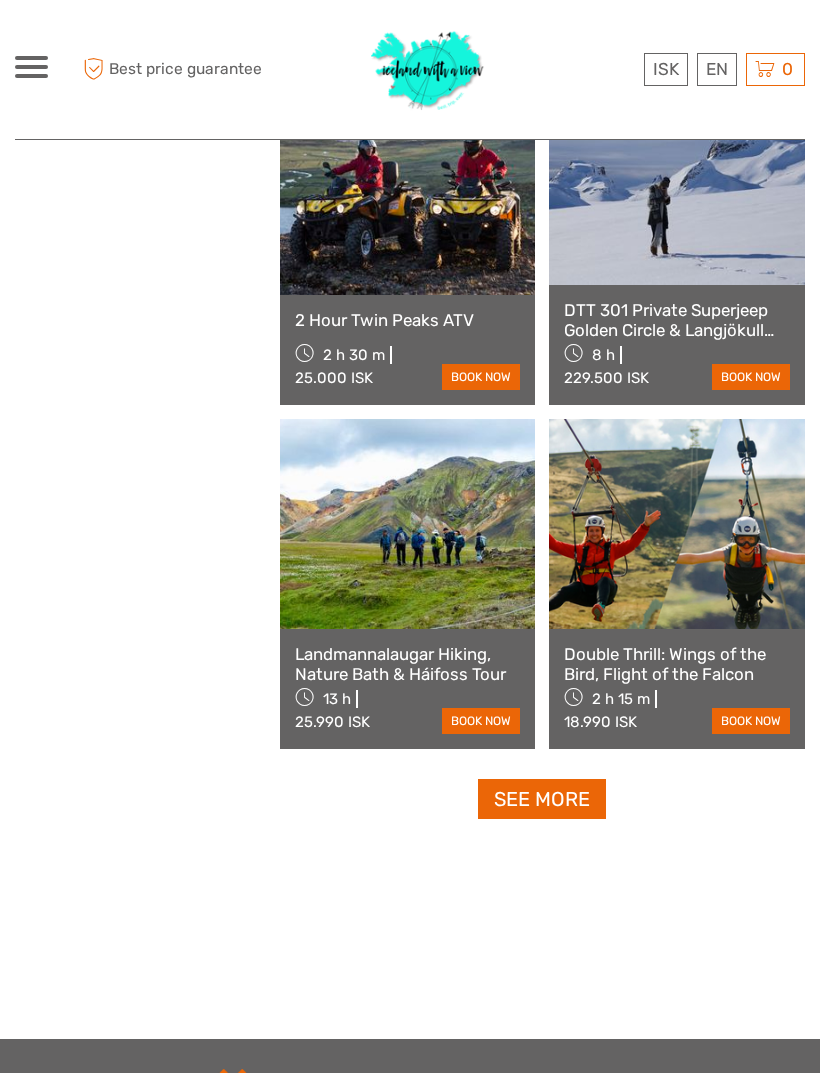 click on "See more" at bounding box center [542, 799] 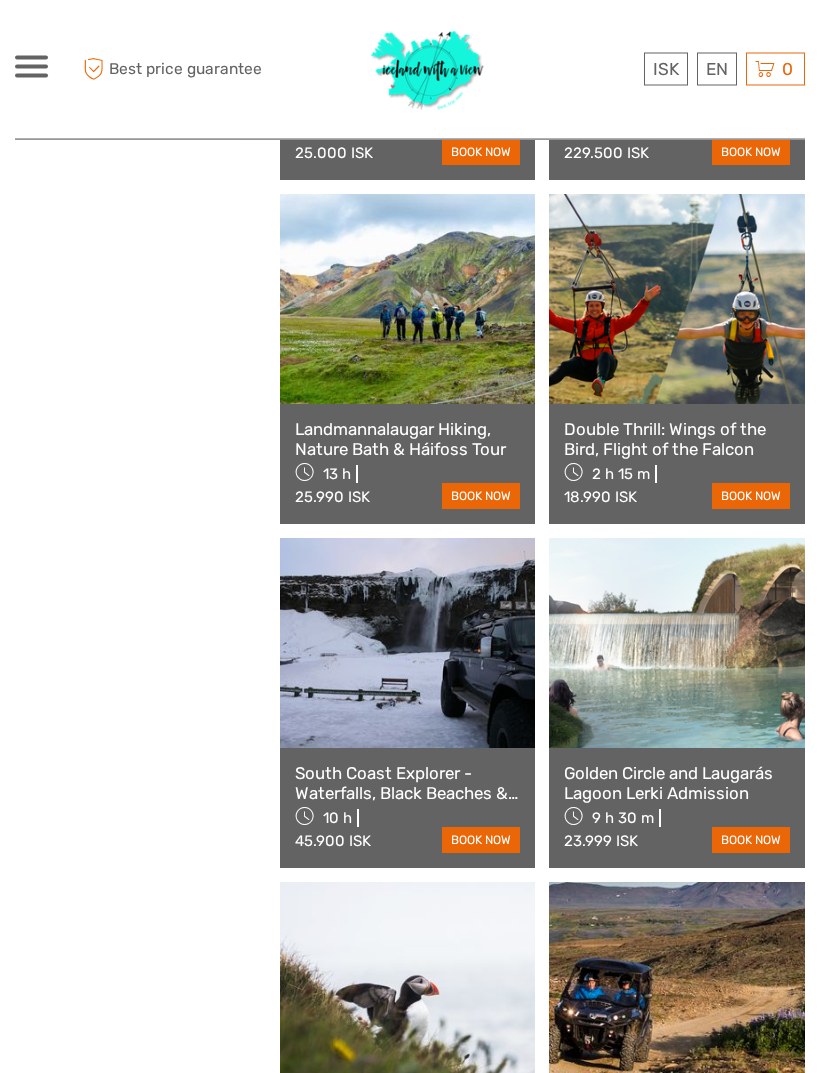 scroll, scrollTop: 6026, scrollLeft: 0, axis: vertical 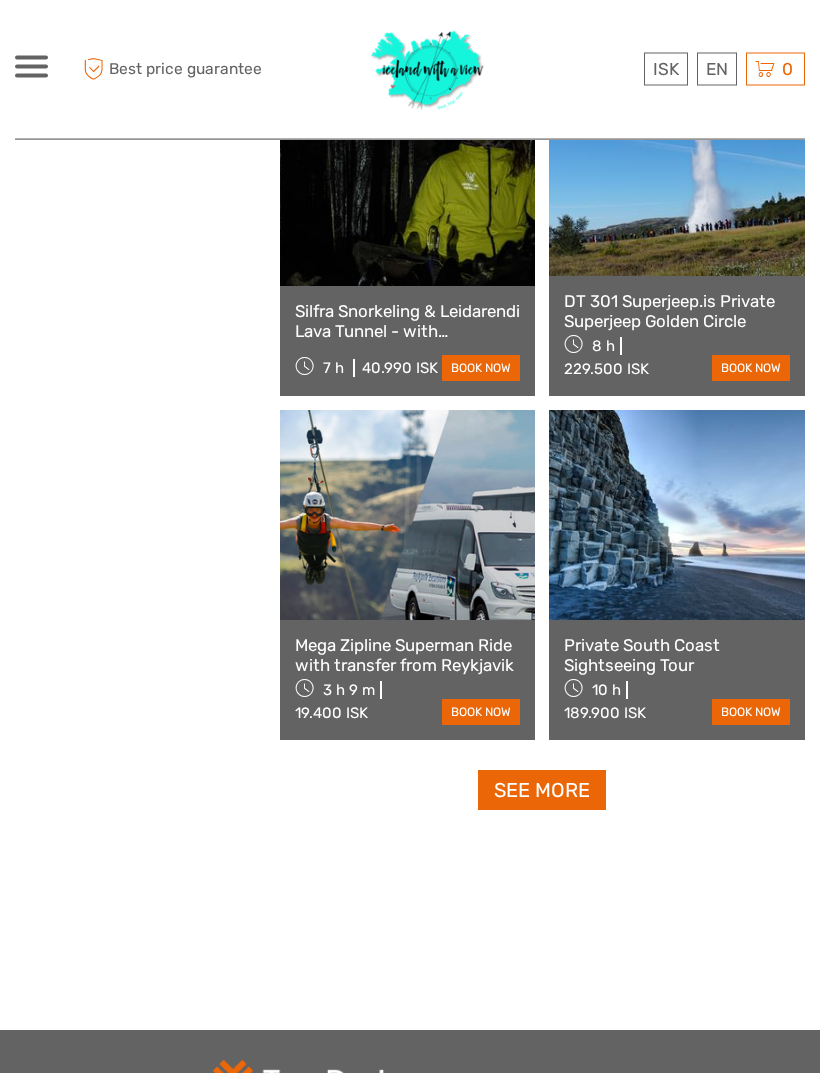 click on "See more" at bounding box center (542, 791) 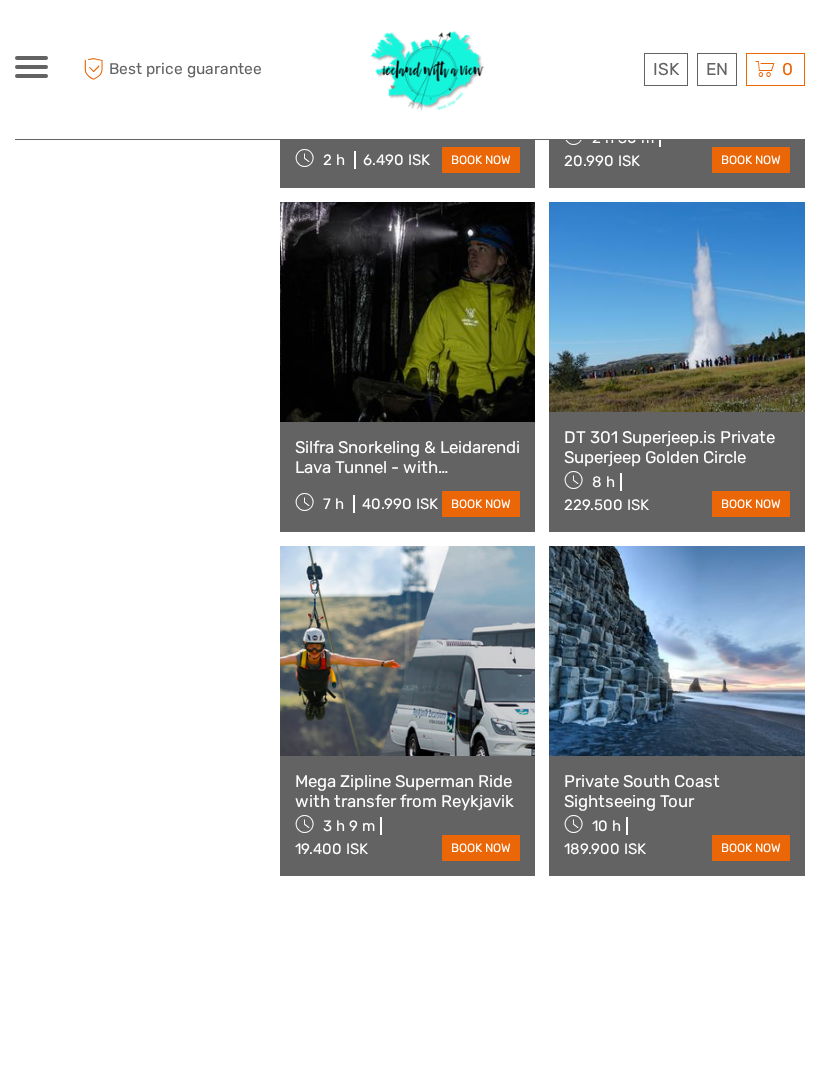 scroll, scrollTop: 8485, scrollLeft: 0, axis: vertical 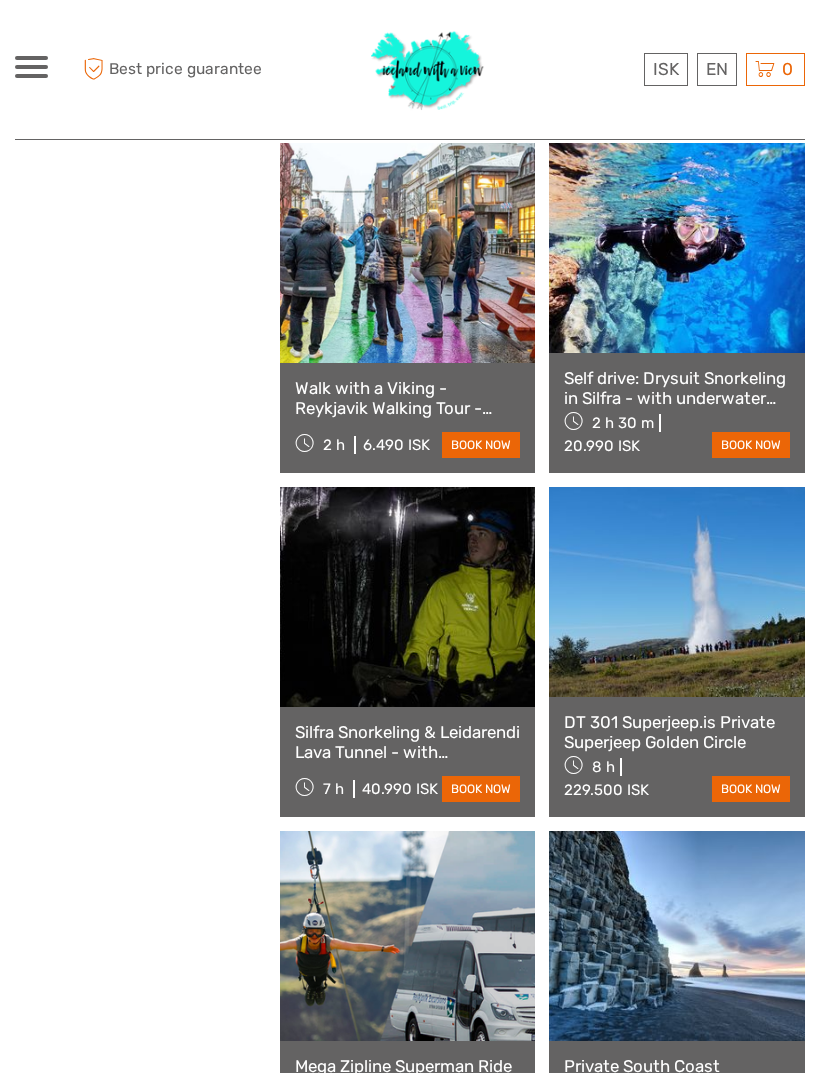 click on "Walk with a Viking - Reykjavik Walking Tour - Small group" at bounding box center (408, 398) 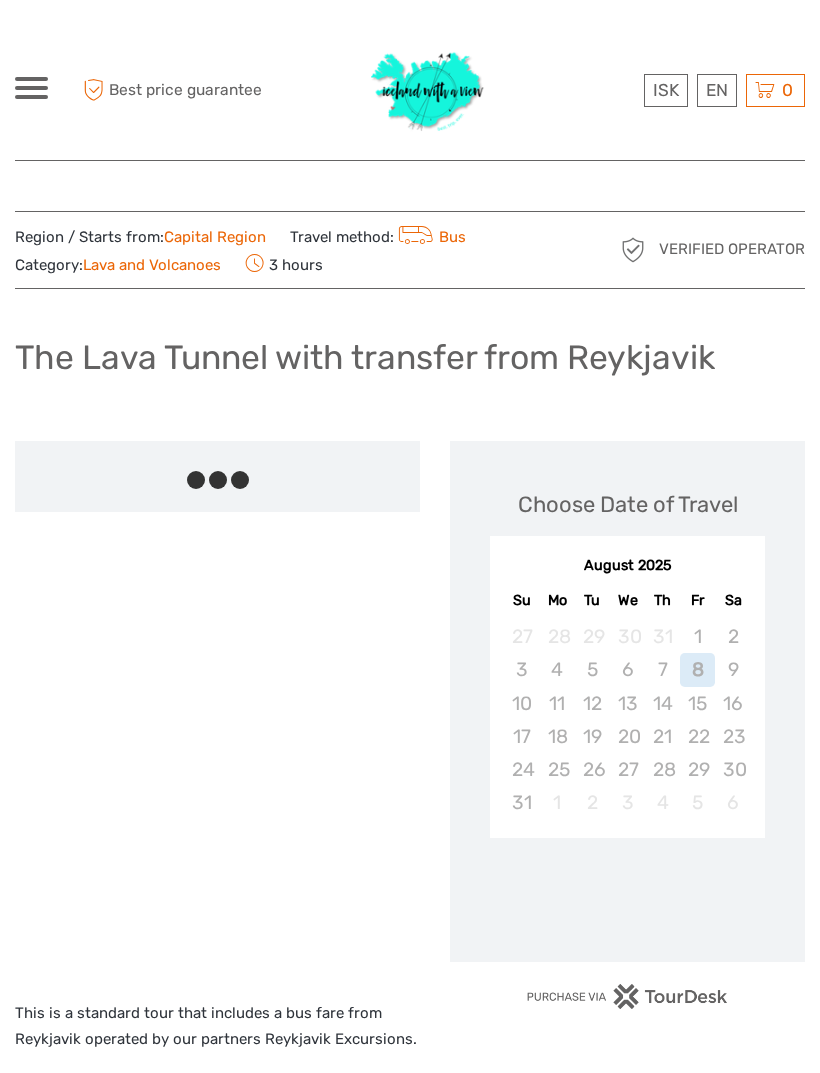 scroll, scrollTop: 0, scrollLeft: 0, axis: both 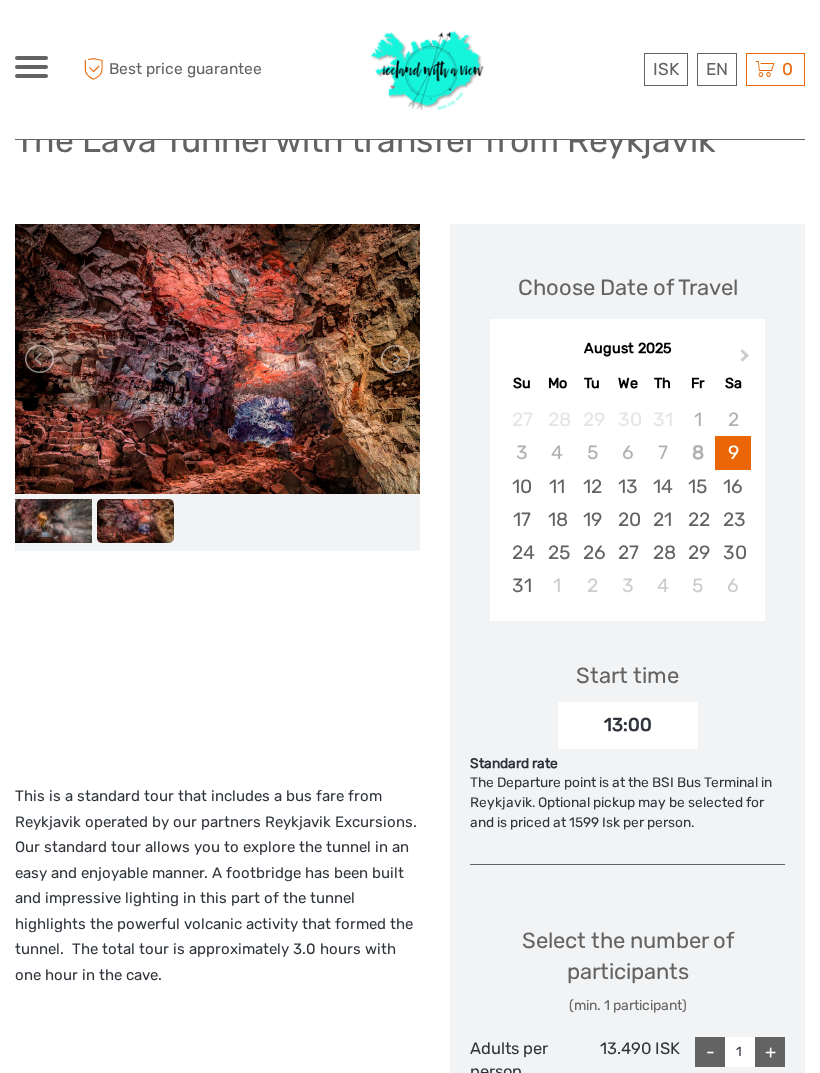 click at bounding box center (394, 359) 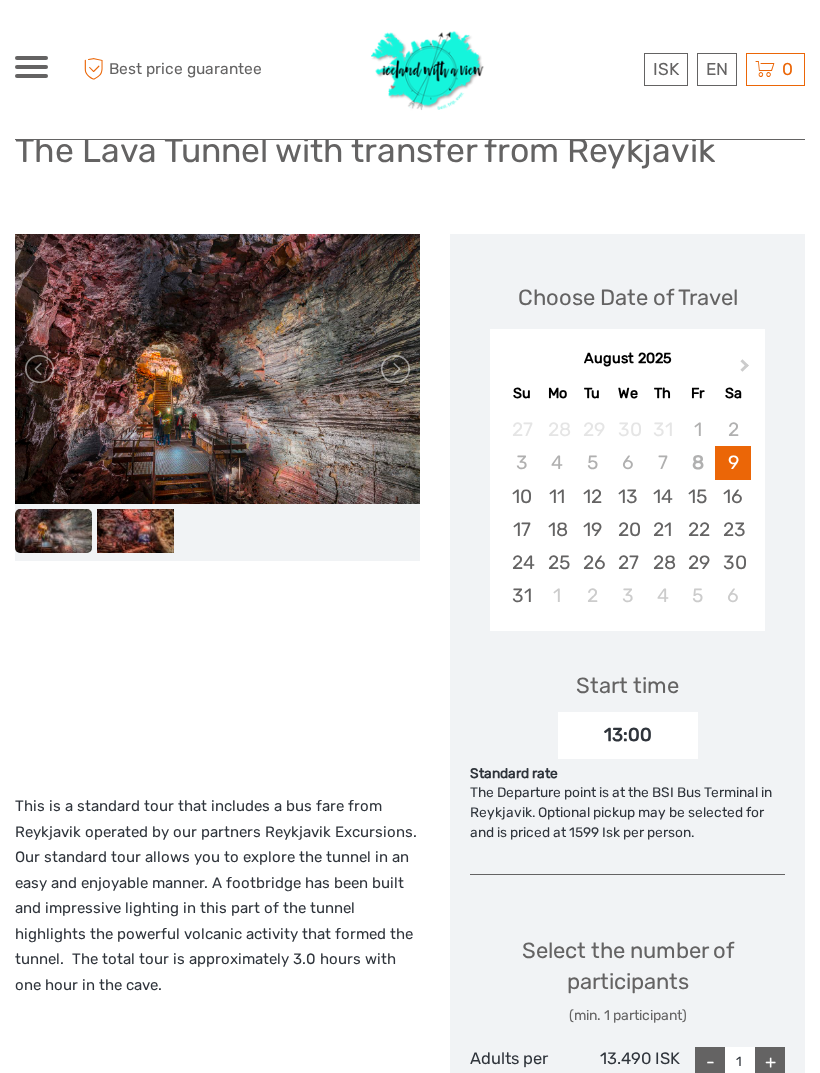 scroll, scrollTop: 188, scrollLeft: 0, axis: vertical 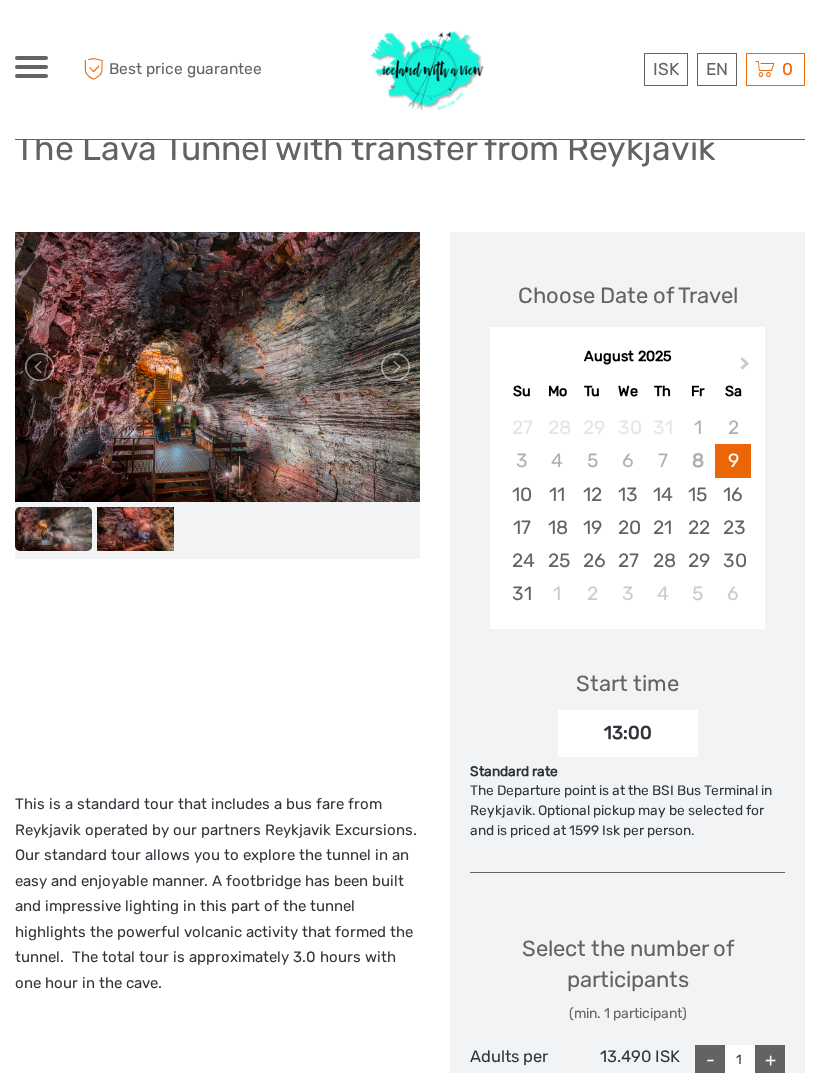 click at bounding box center [394, 367] 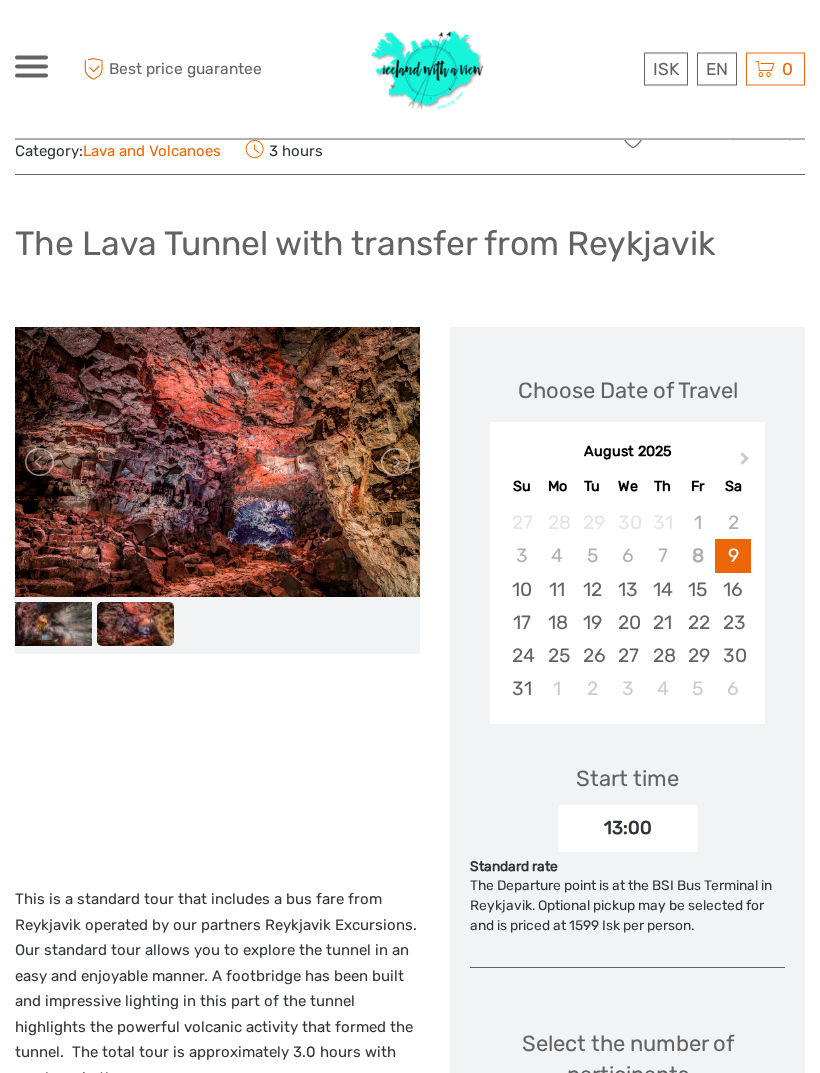 scroll, scrollTop: 0, scrollLeft: 0, axis: both 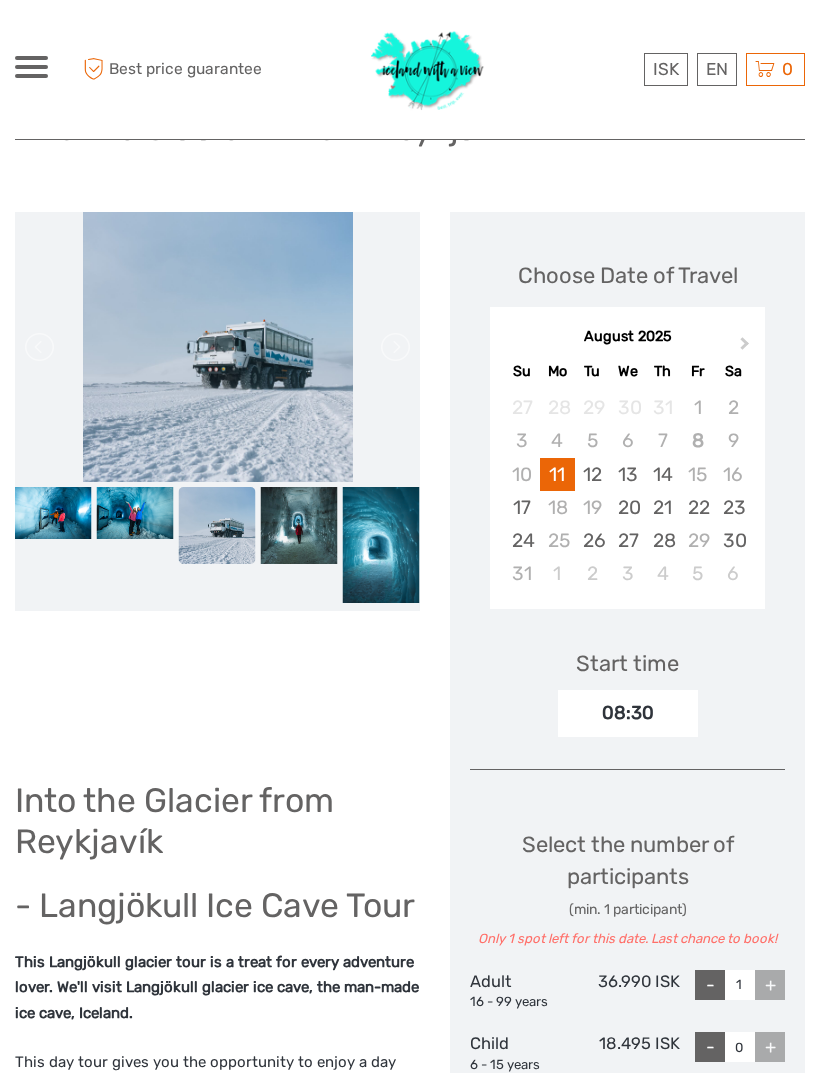 click at bounding box center [135, 512] 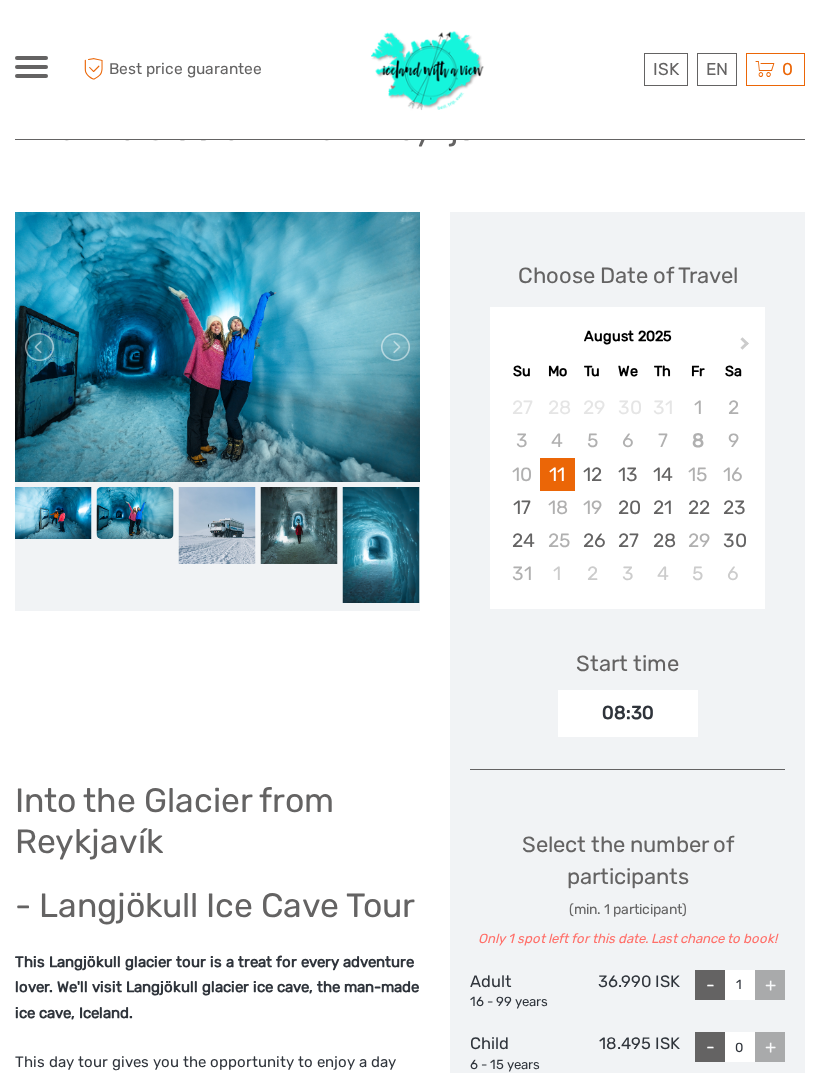 click at bounding box center [217, 525] 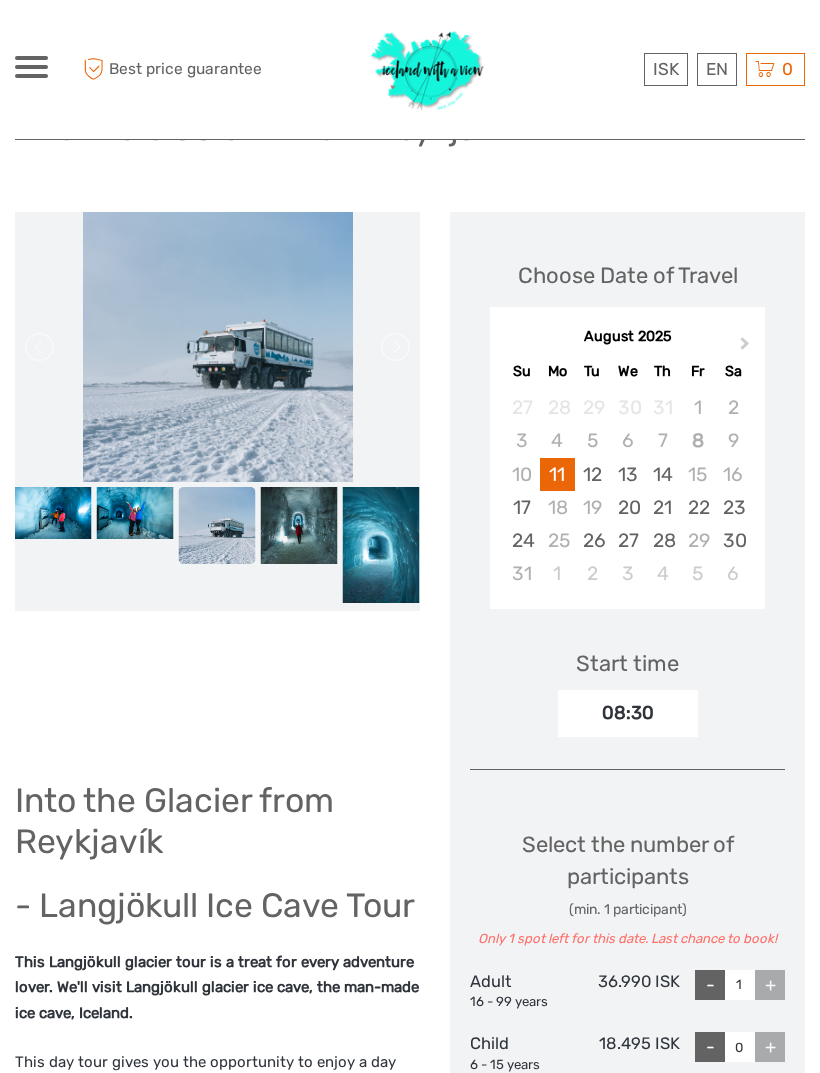 click at bounding box center (299, 525) 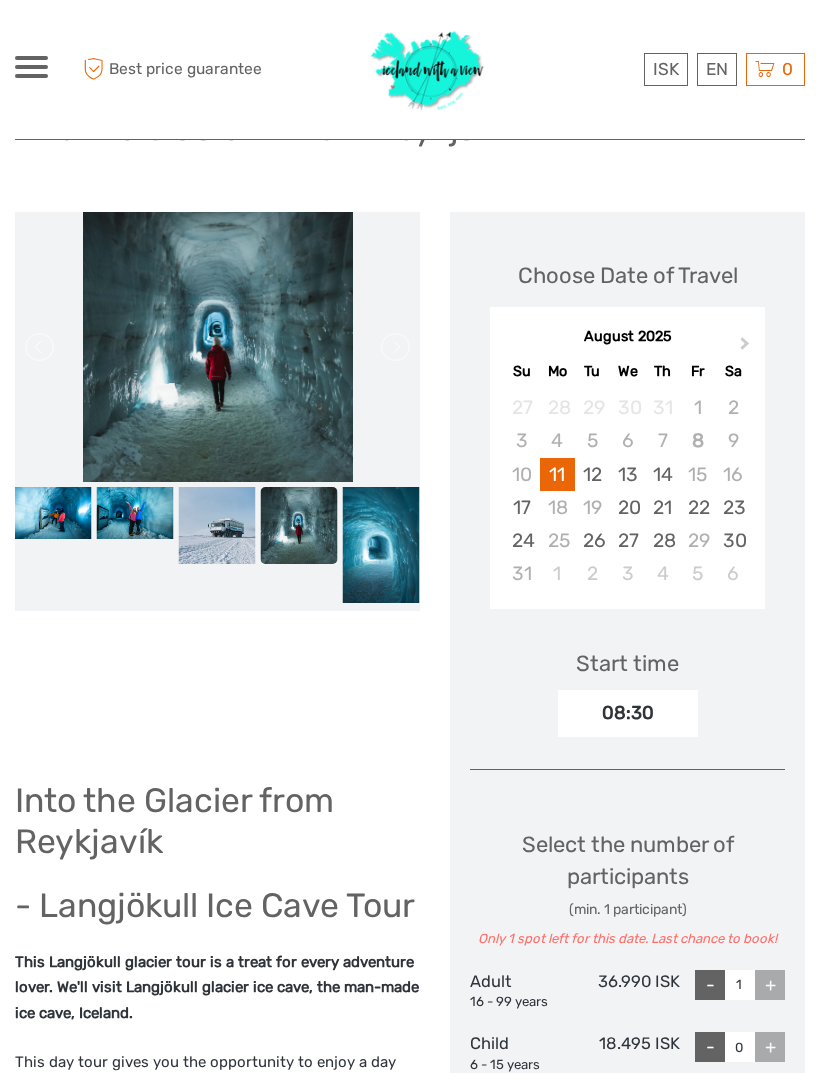 click at bounding box center [381, 545] 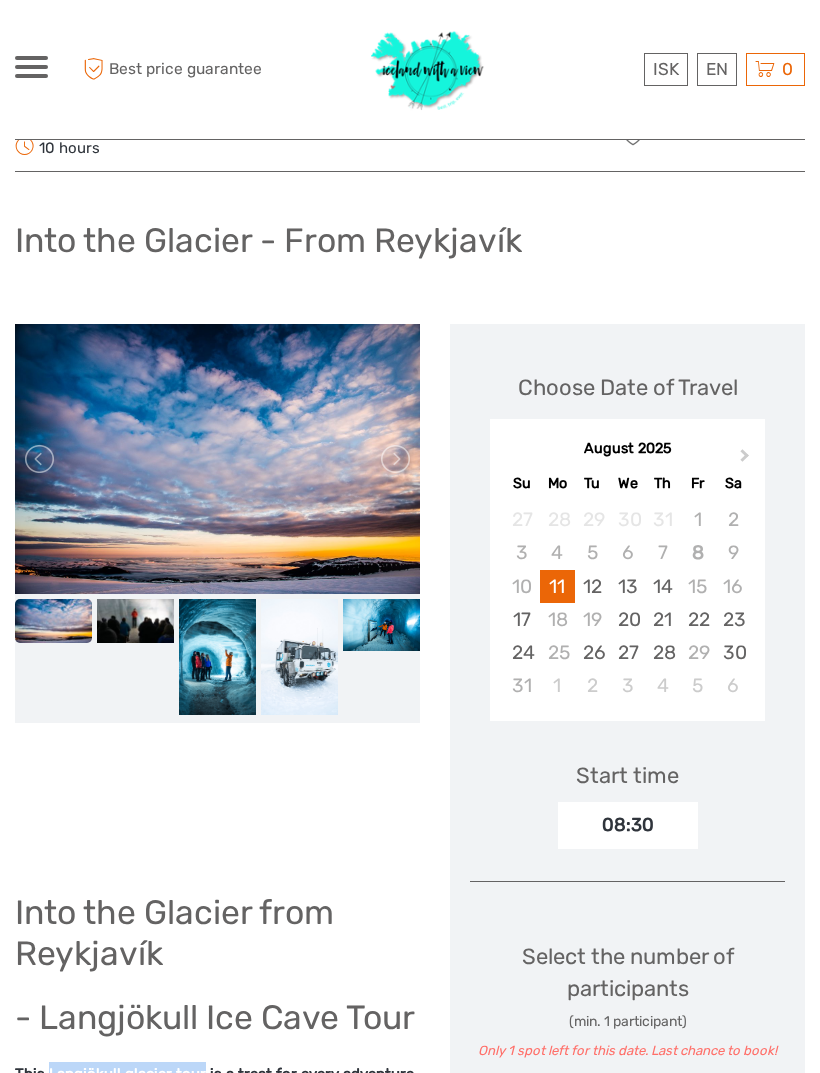 scroll, scrollTop: 0, scrollLeft: 0, axis: both 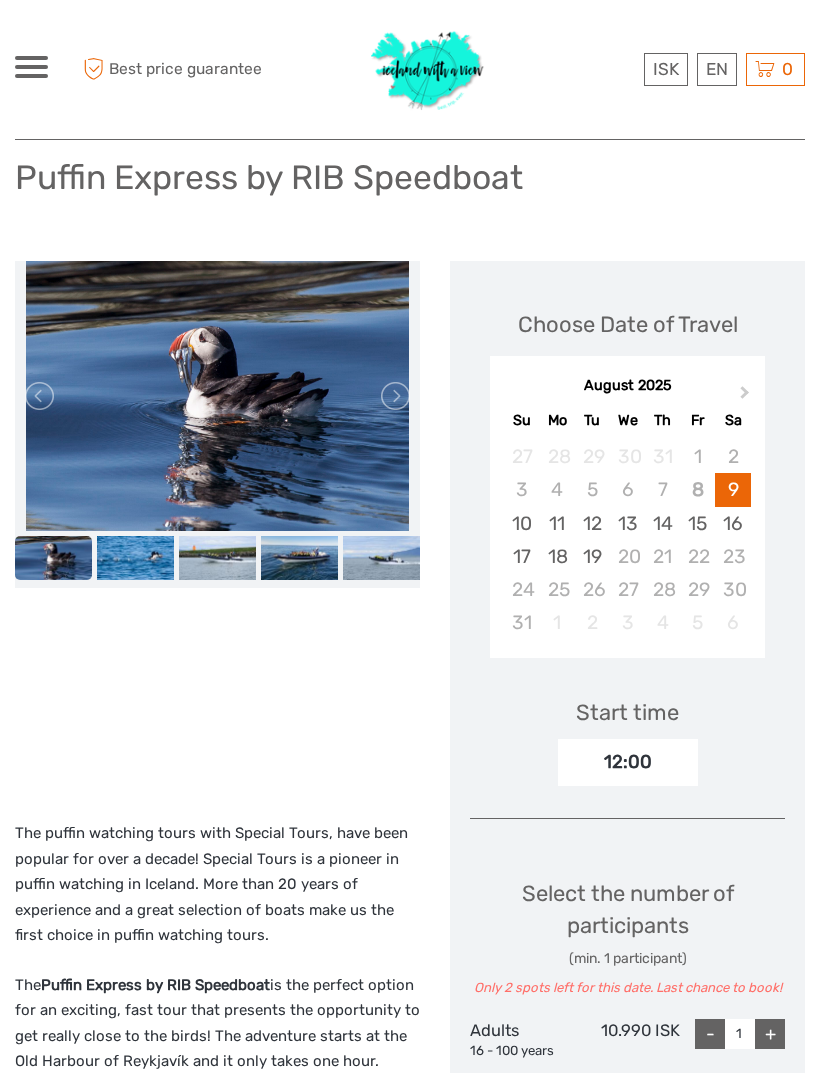 click at bounding box center [394, 396] 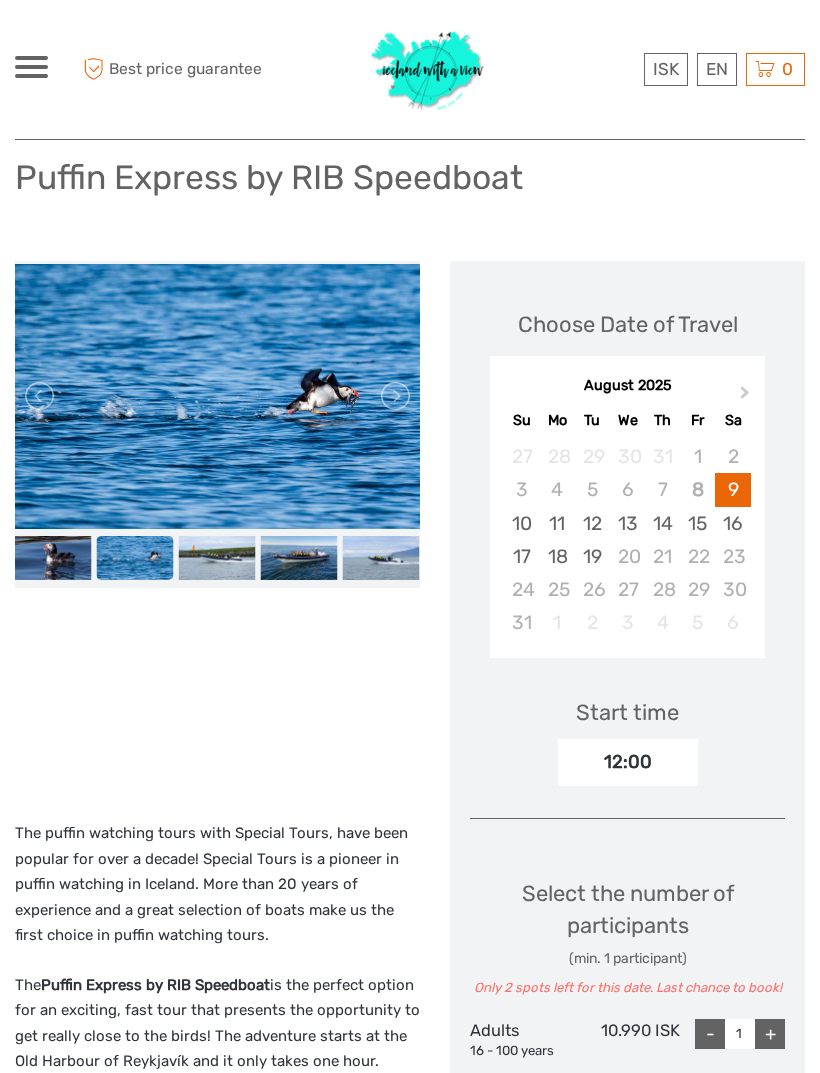 click at bounding box center [394, 396] 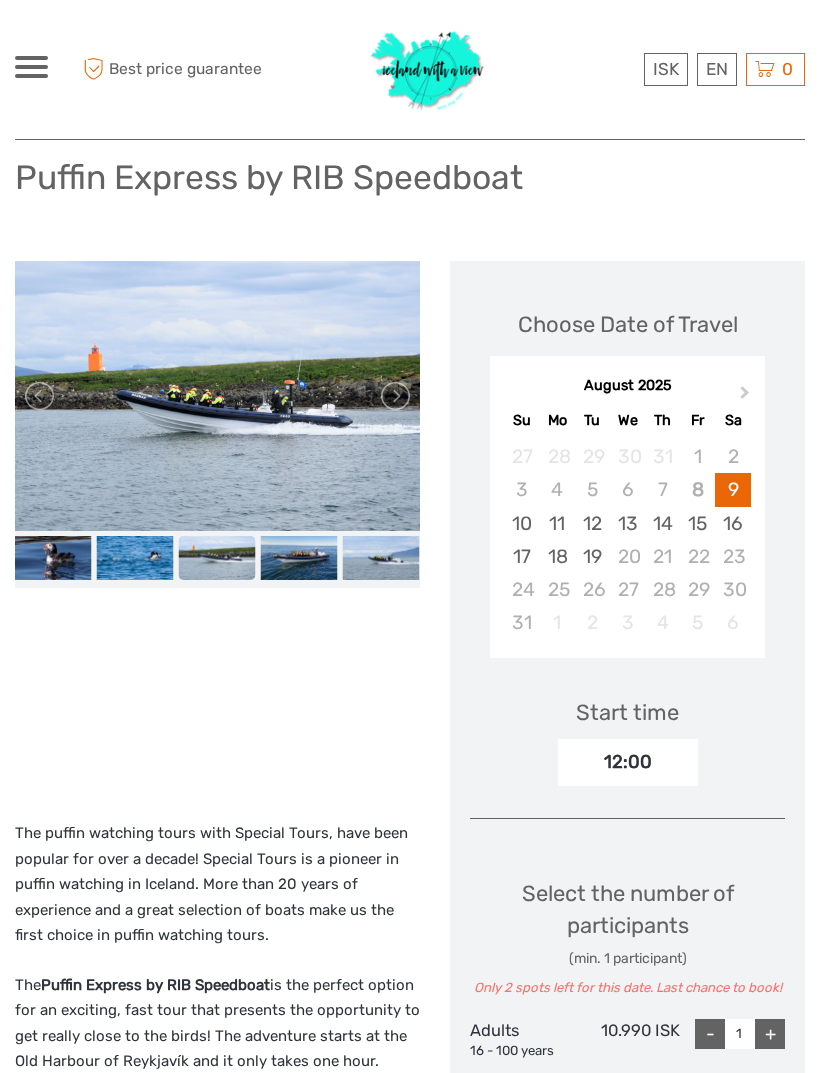 click at bounding box center [394, 396] 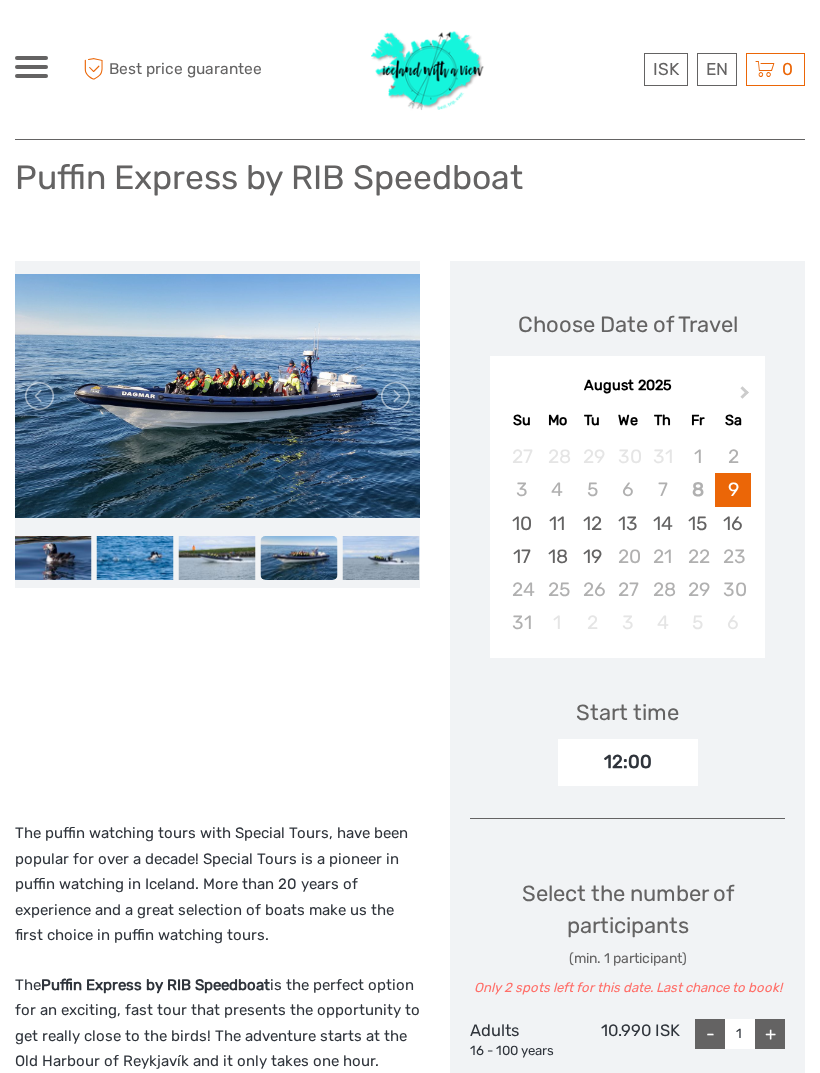 click at bounding box center (394, 396) 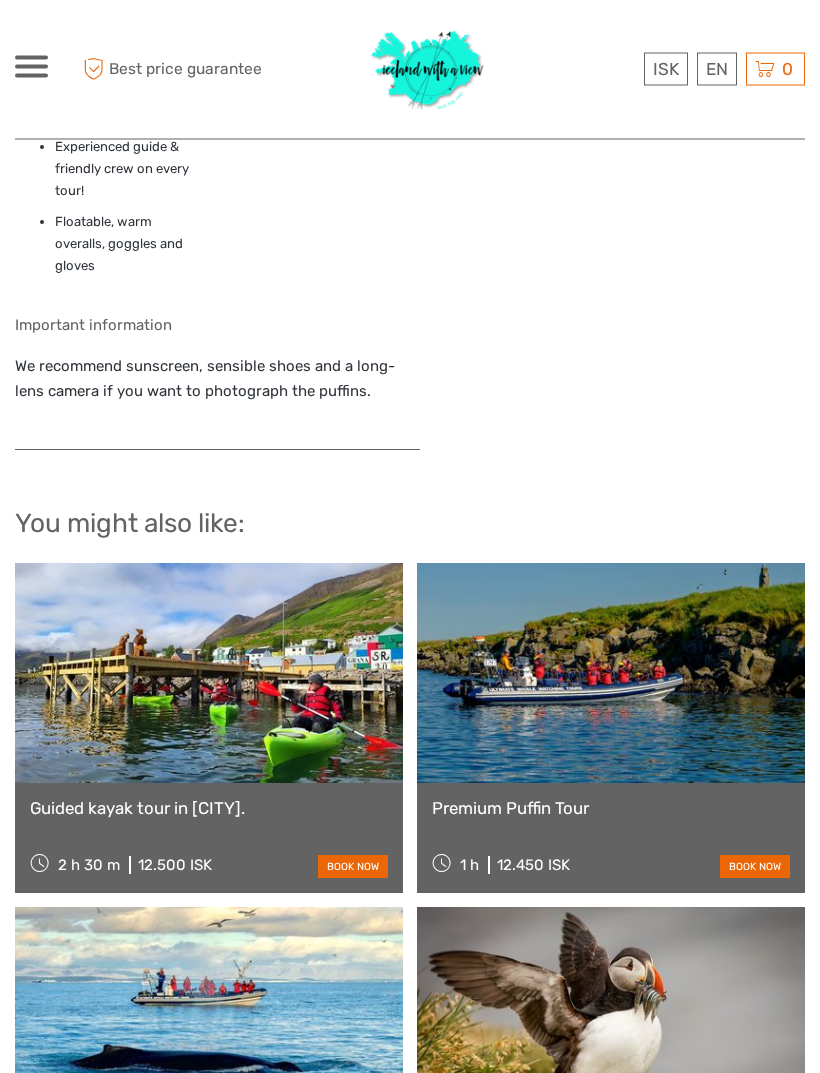 scroll, scrollTop: 2652, scrollLeft: 0, axis: vertical 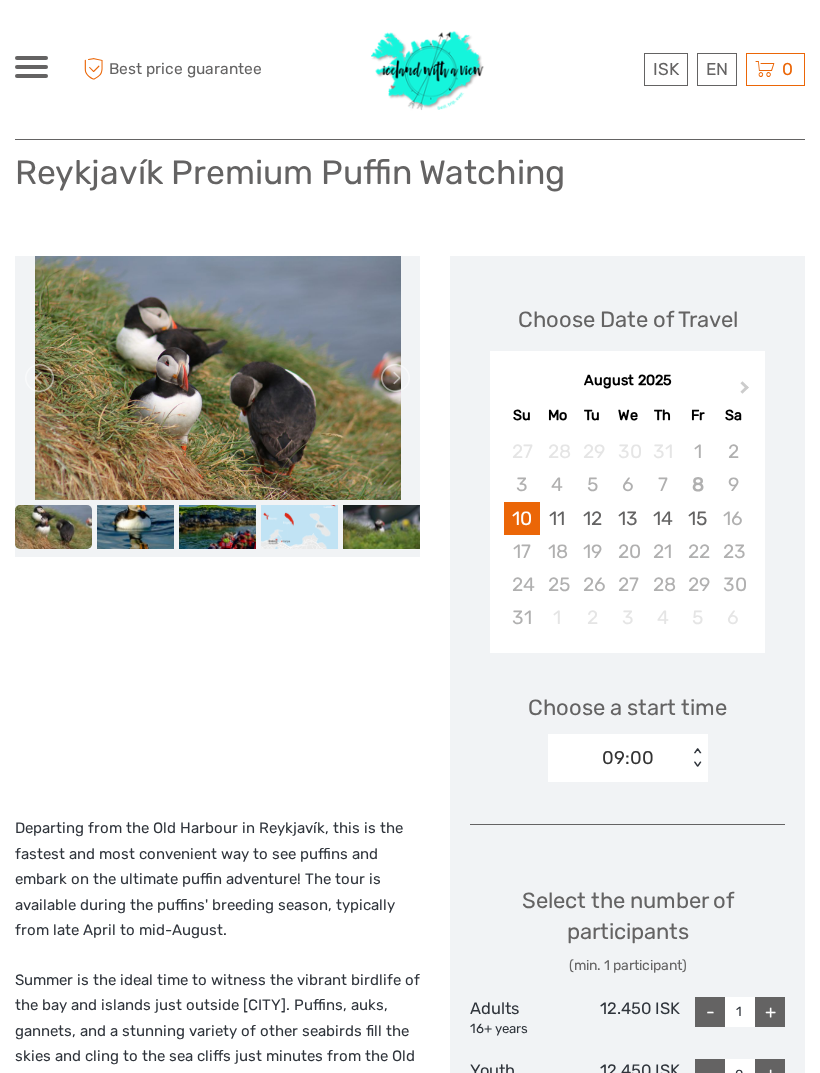 click at bounding box center [135, 526] 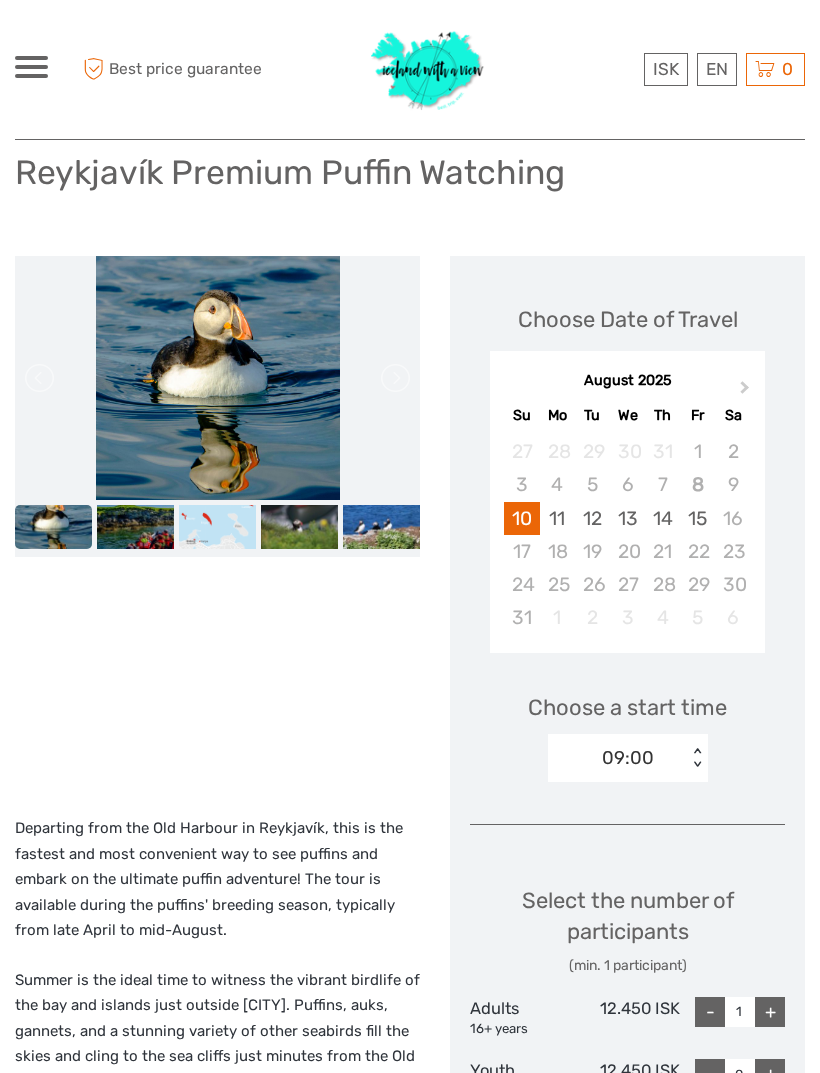 click at bounding box center [135, 526] 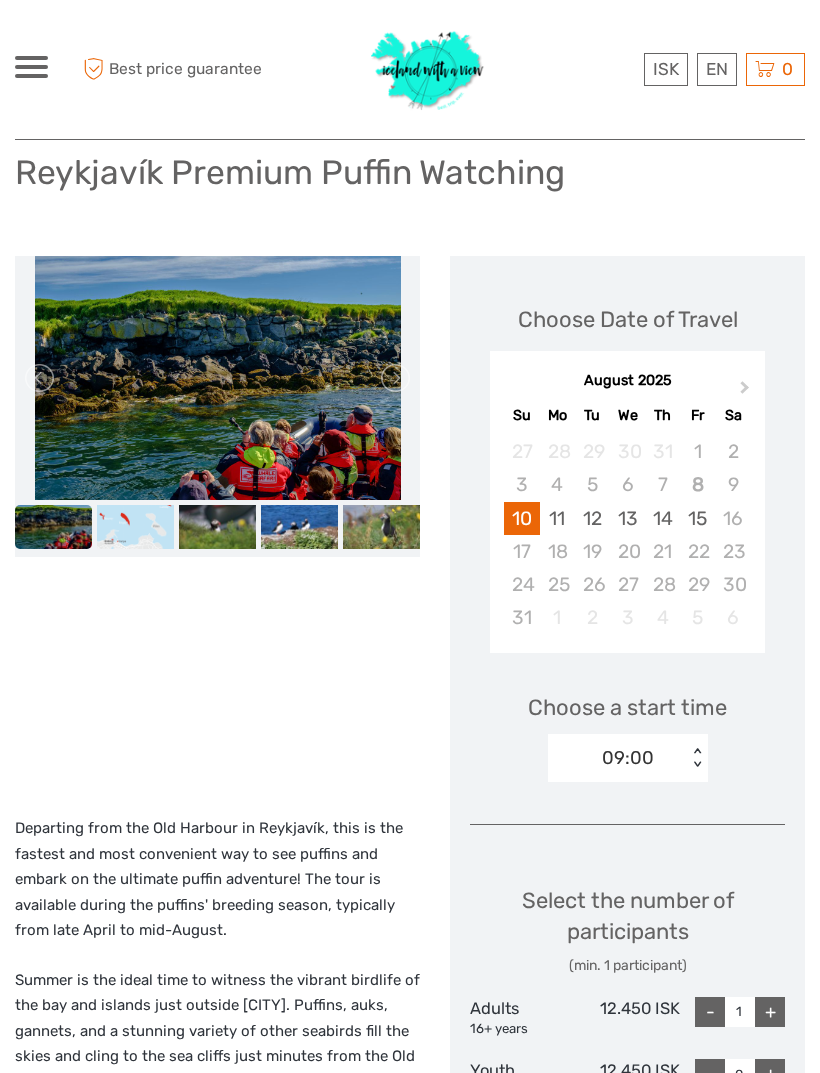 click at bounding box center (135, 526) 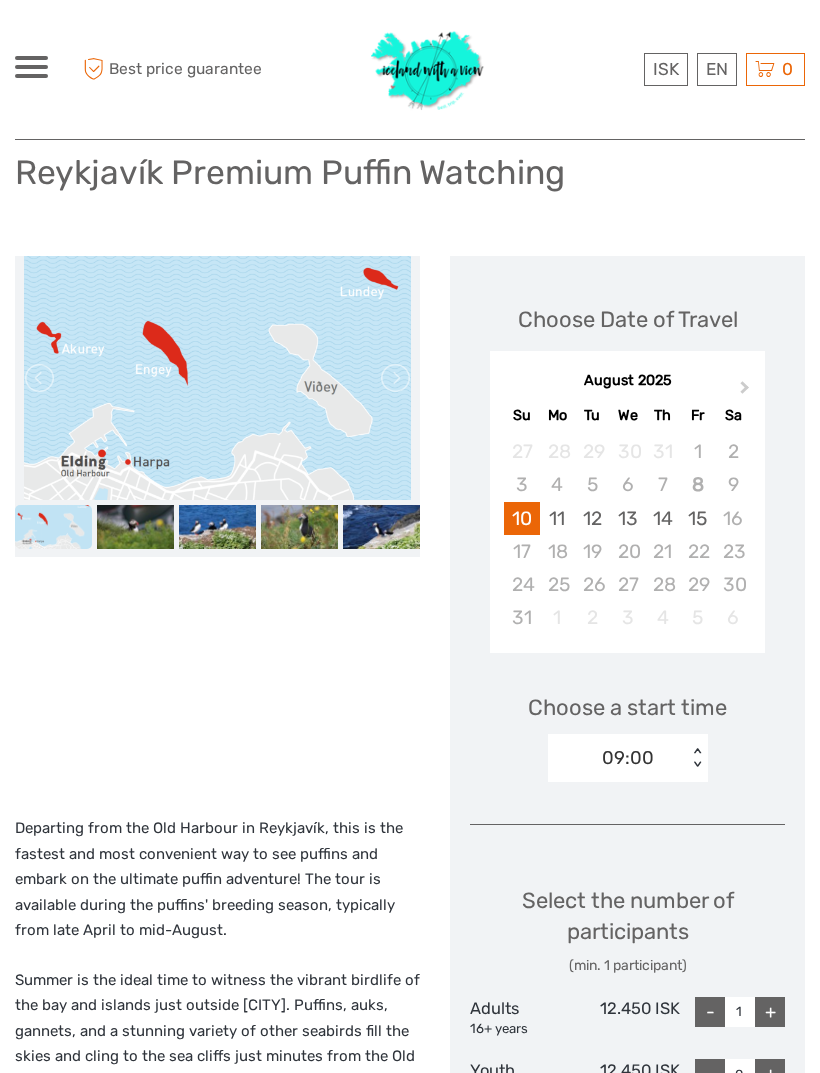 click at bounding box center [135, 526] 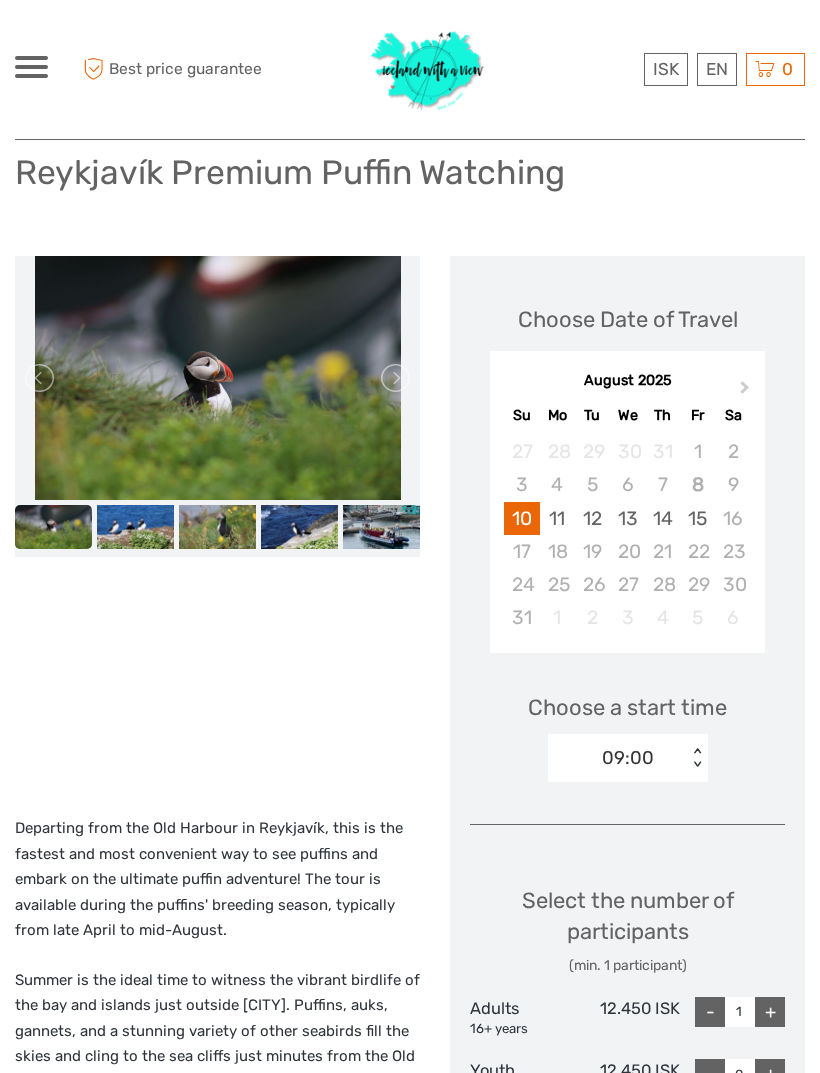 click at bounding box center [53, 526] 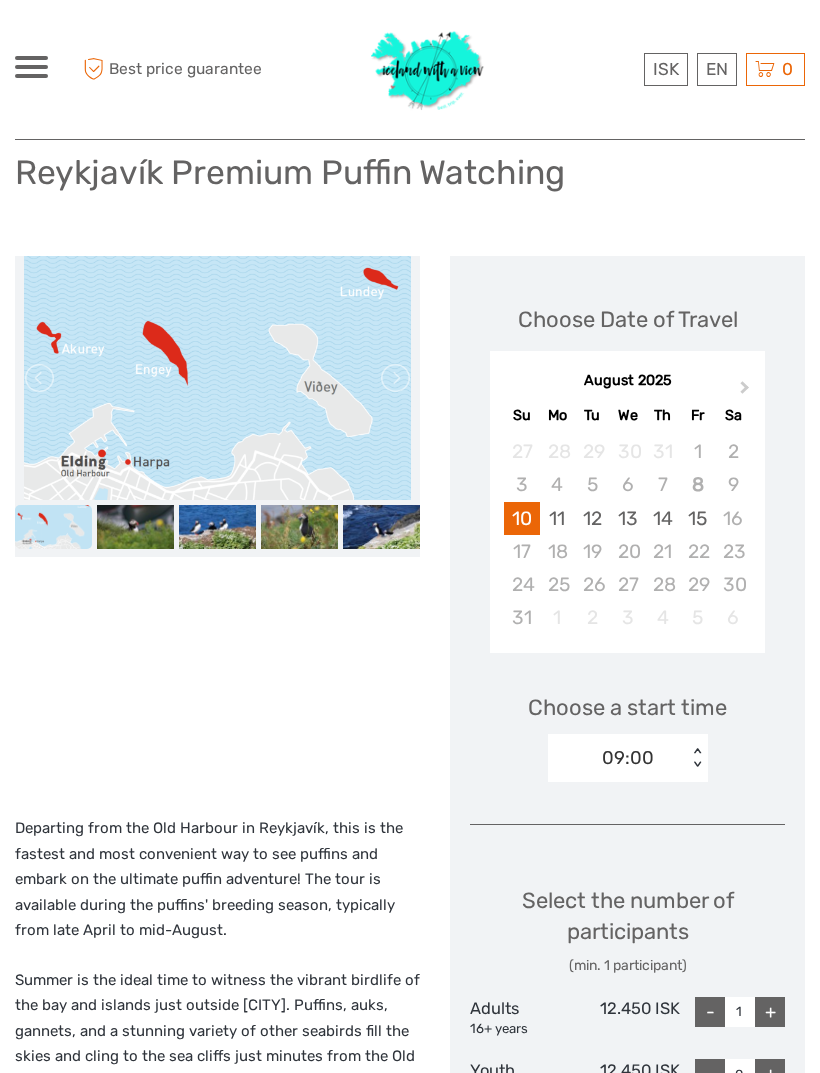 click at bounding box center (53, 526) 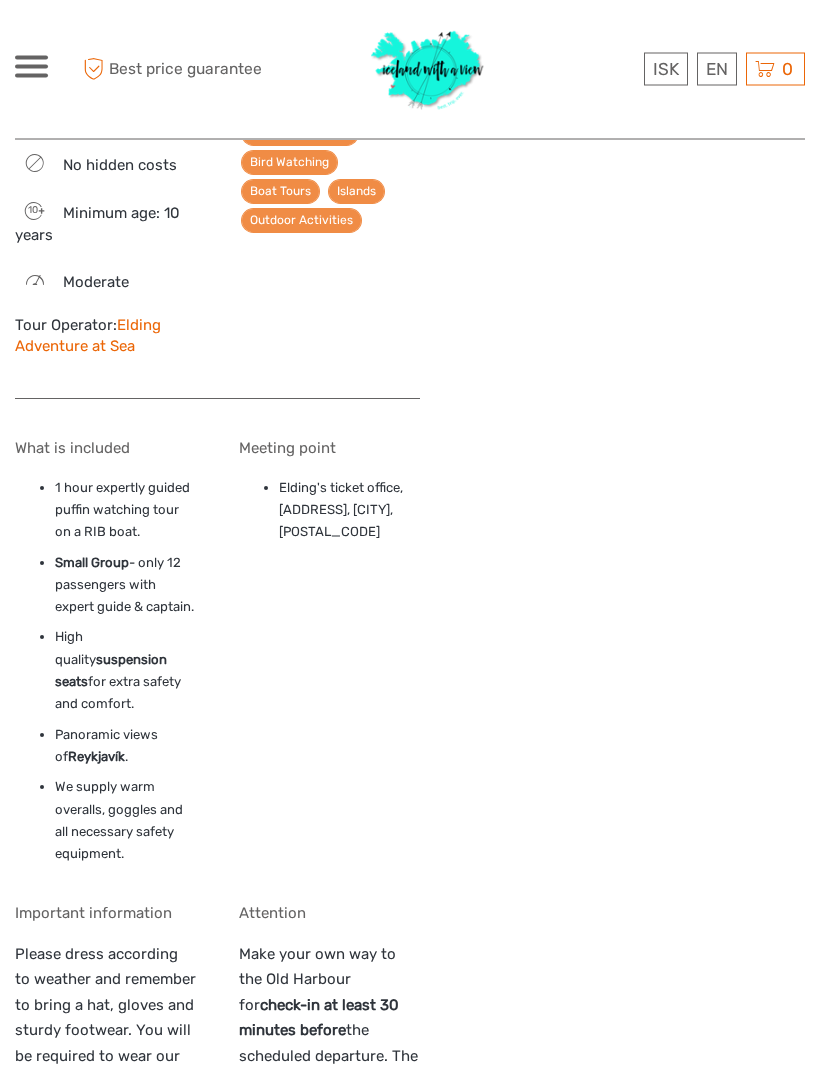 scroll, scrollTop: 1520, scrollLeft: 0, axis: vertical 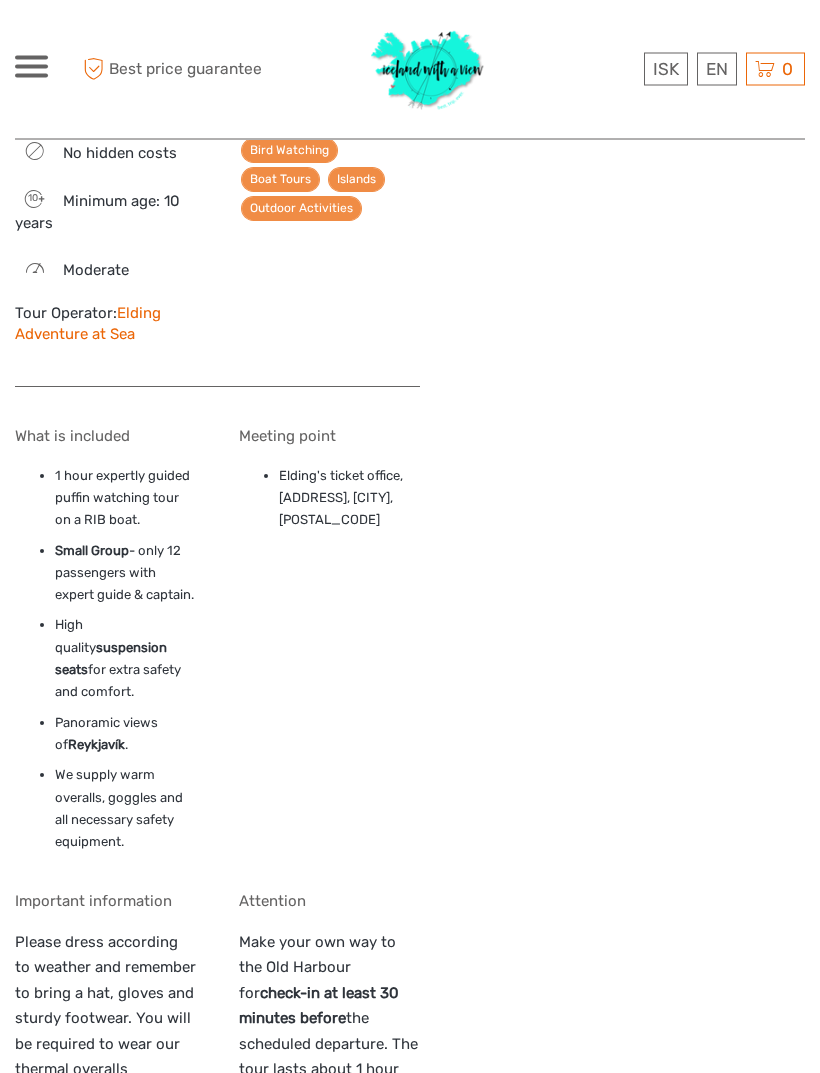 click on "Elding Adventure at Sea" at bounding box center (88, 324) 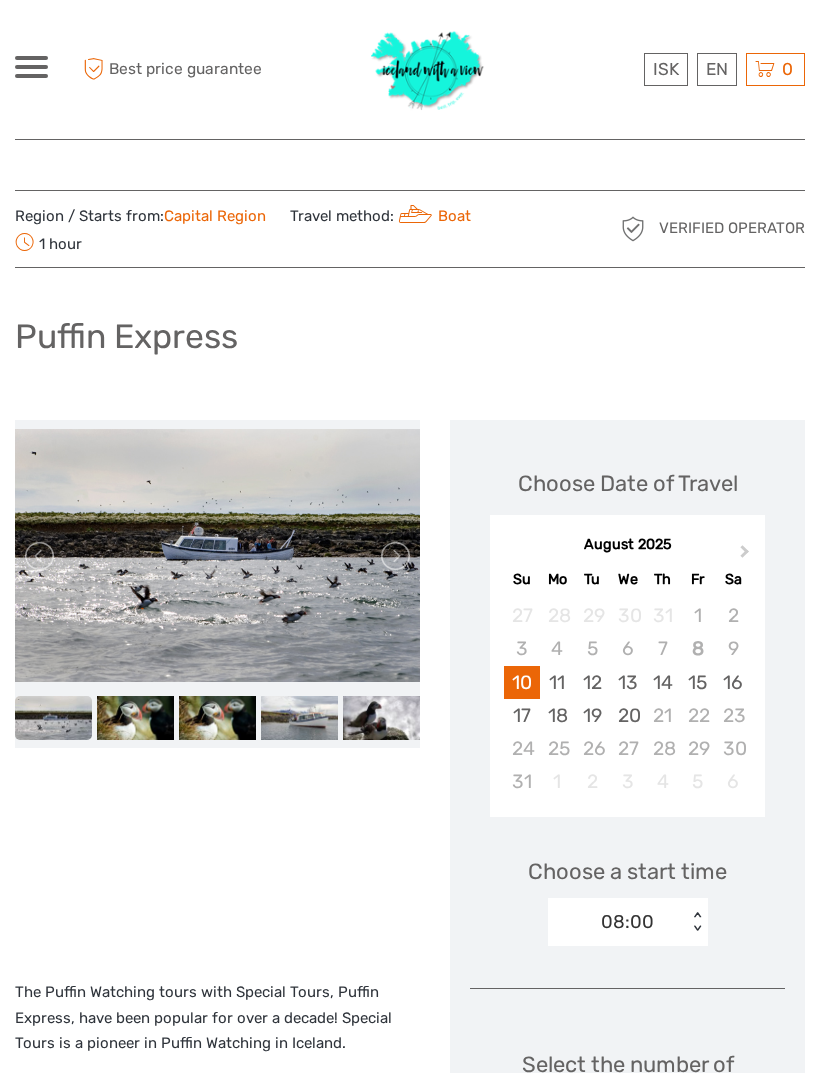 scroll, scrollTop: 0, scrollLeft: 0, axis: both 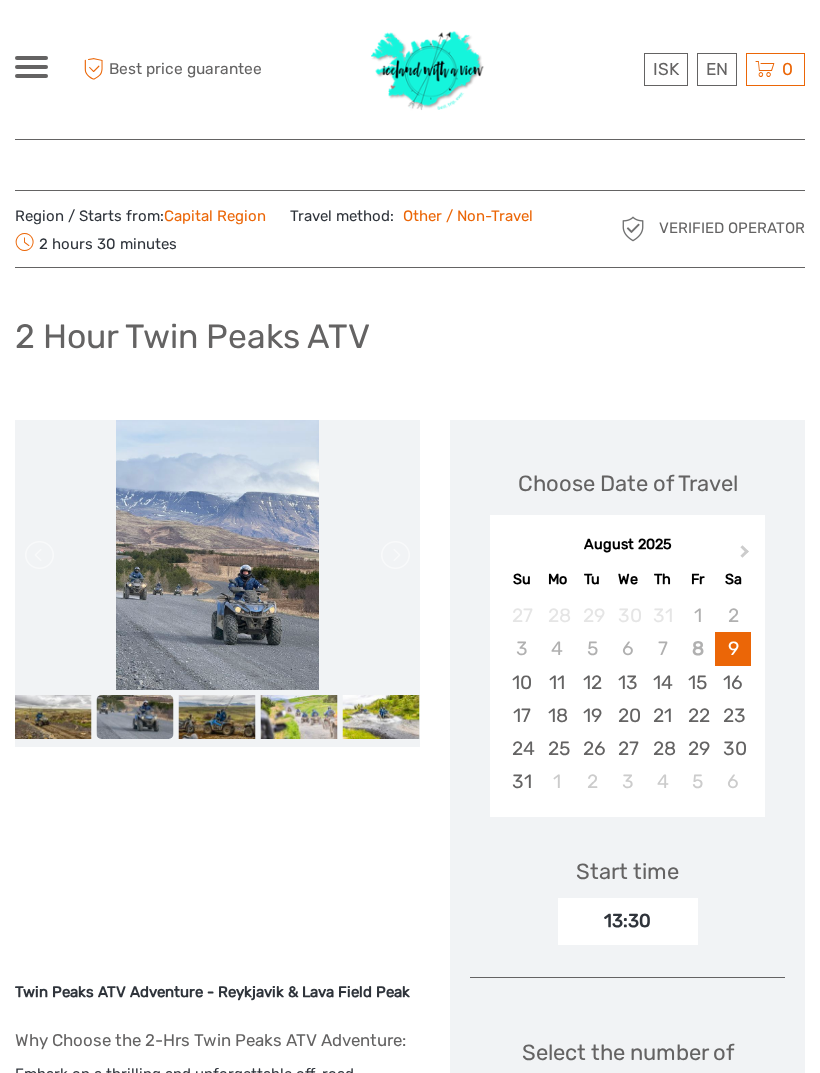 click at bounding box center (217, 716) 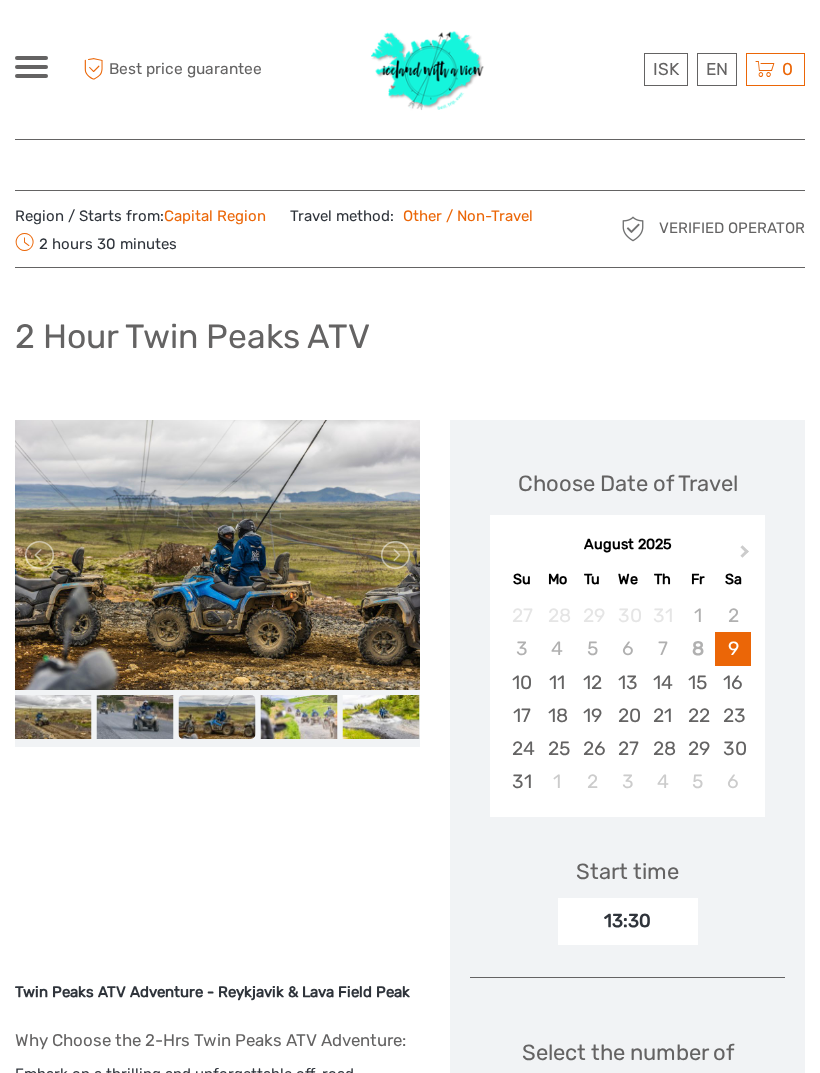 click at bounding box center [299, 716] 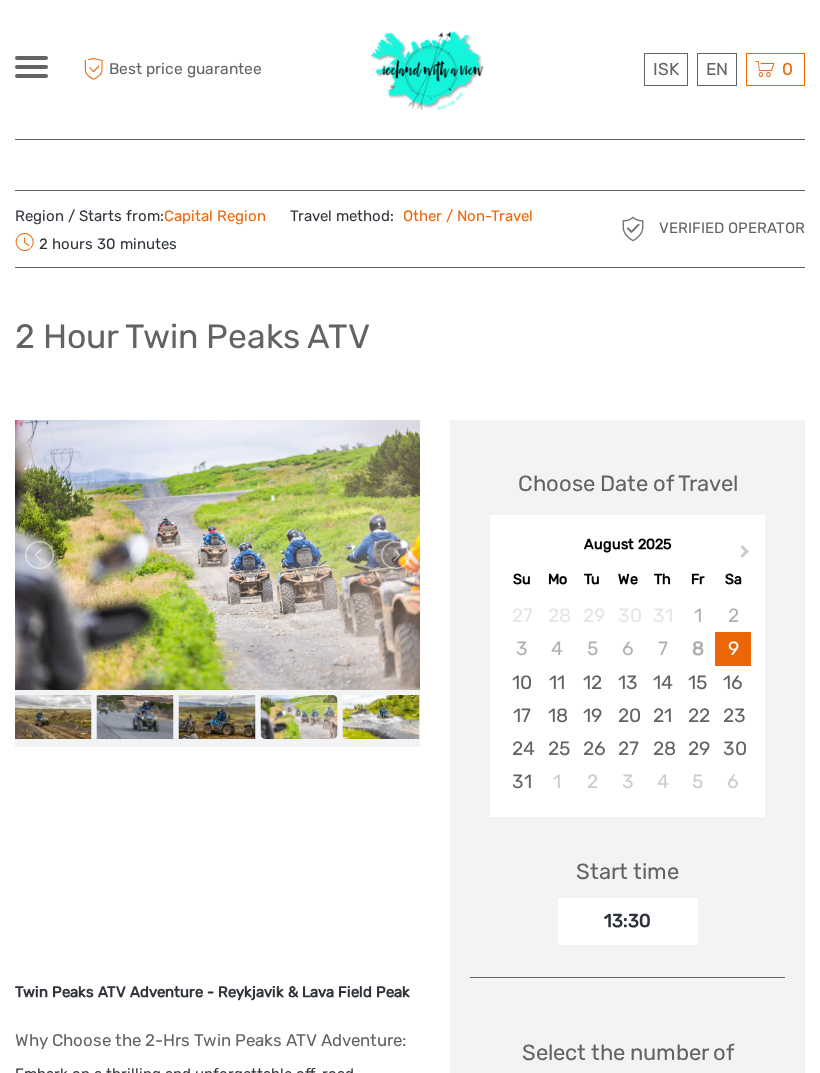 click at bounding box center [381, 716] 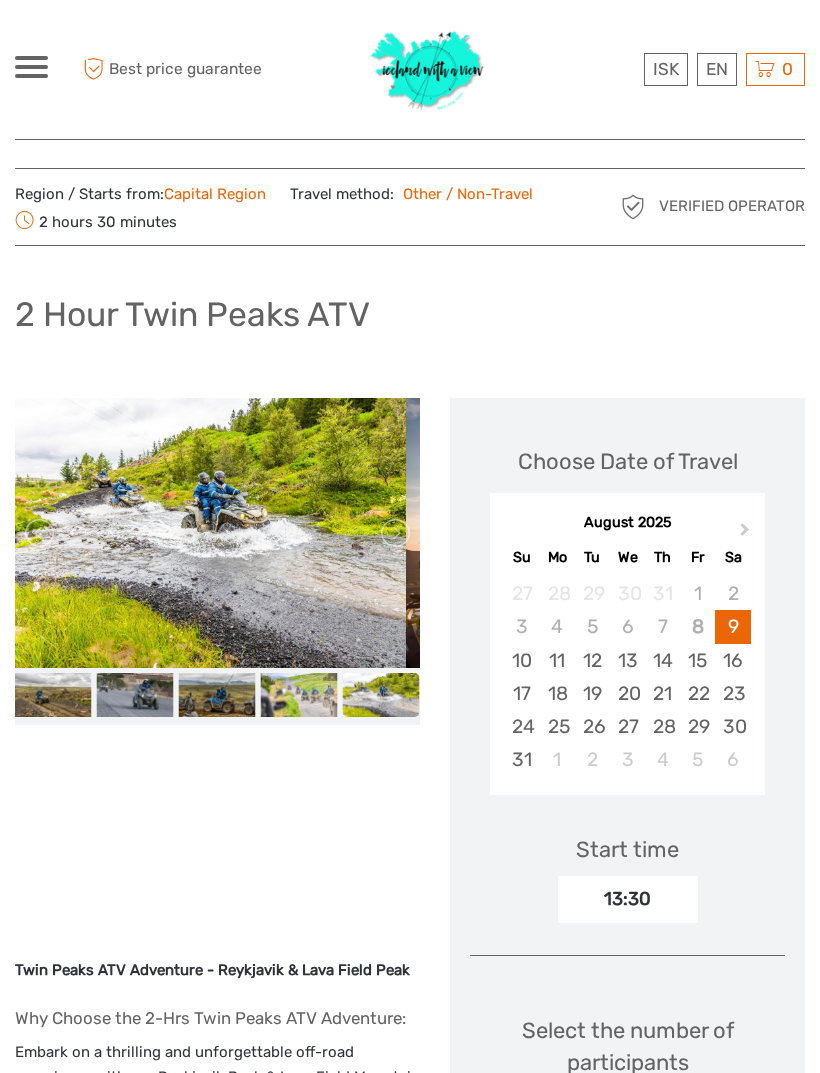 scroll, scrollTop: 23, scrollLeft: 0, axis: vertical 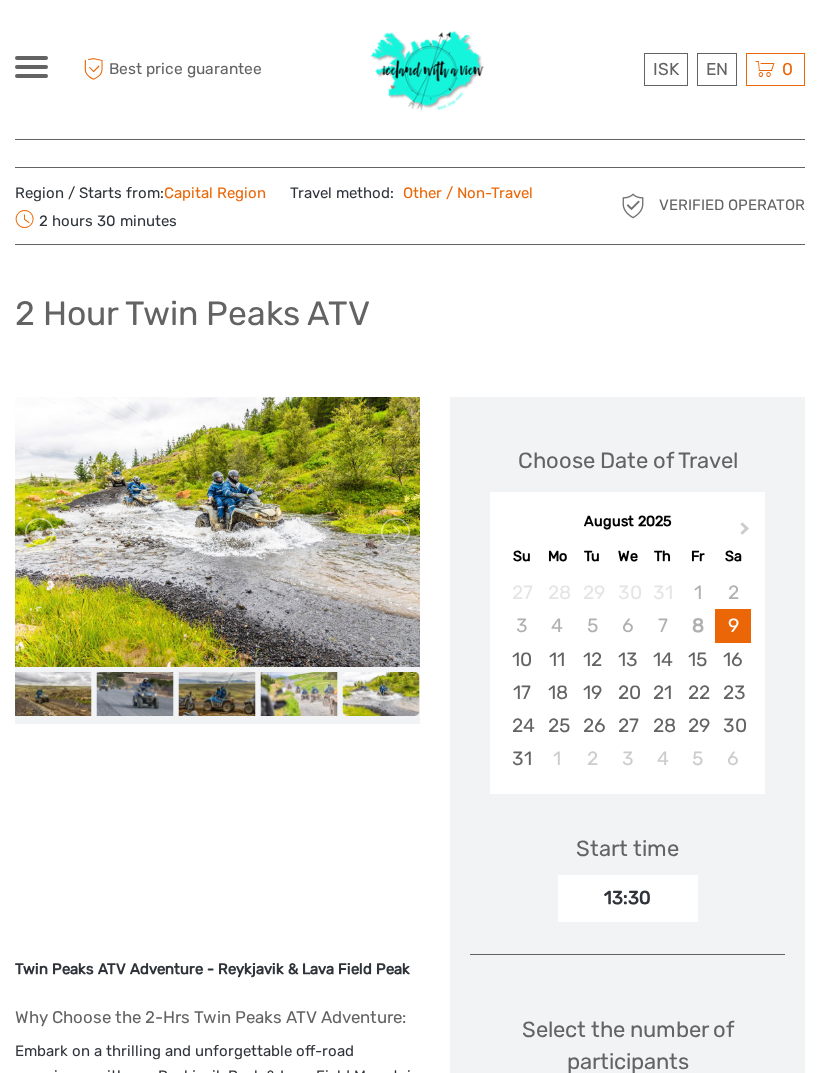 click at bounding box center [394, 532] 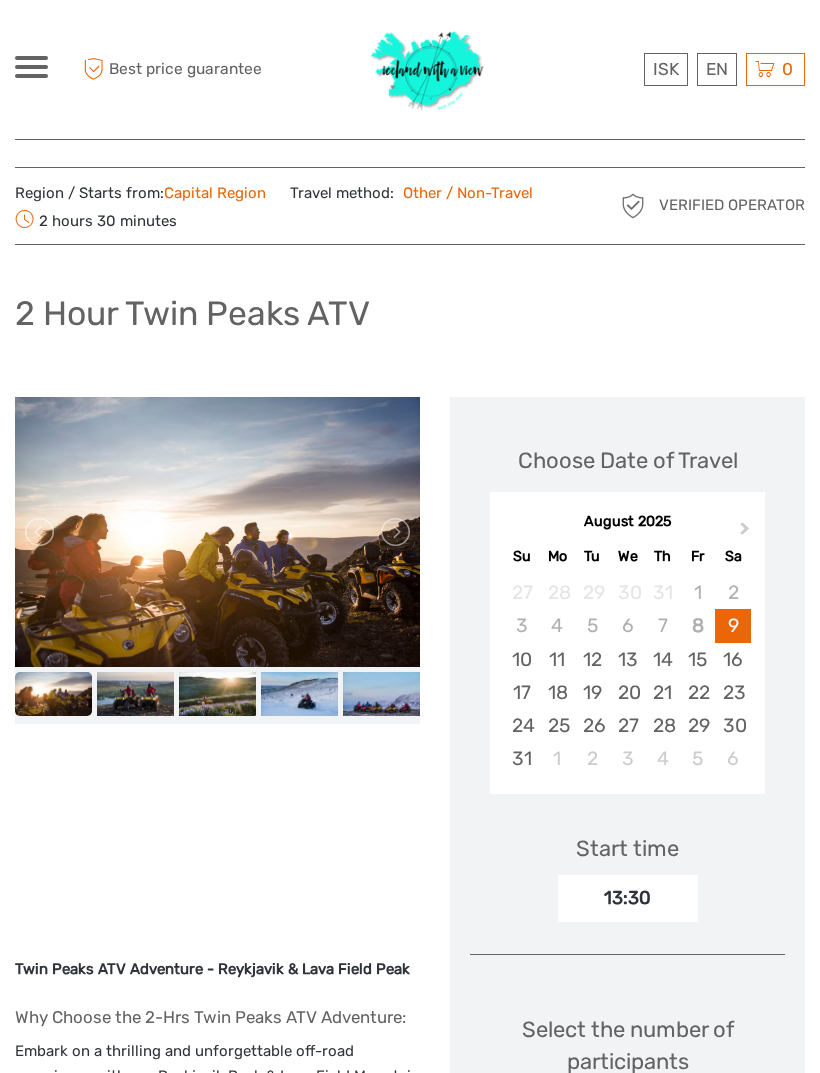 click at bounding box center (394, 532) 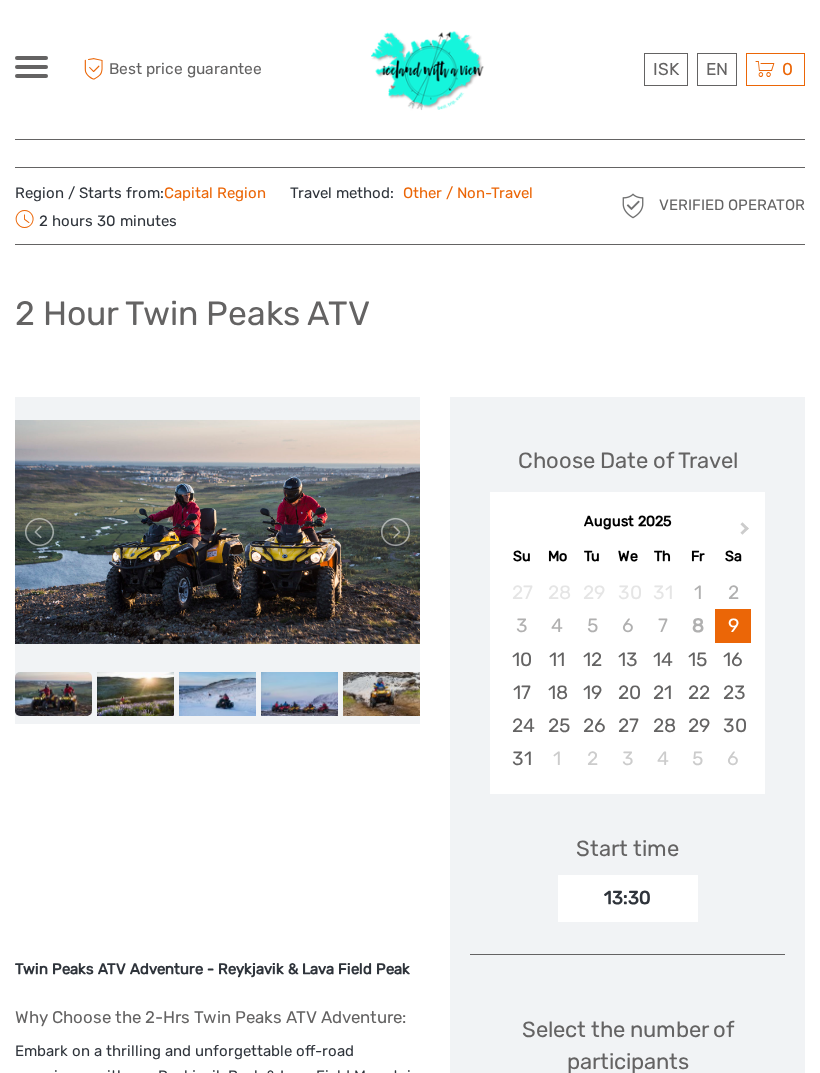 click at bounding box center (394, 532) 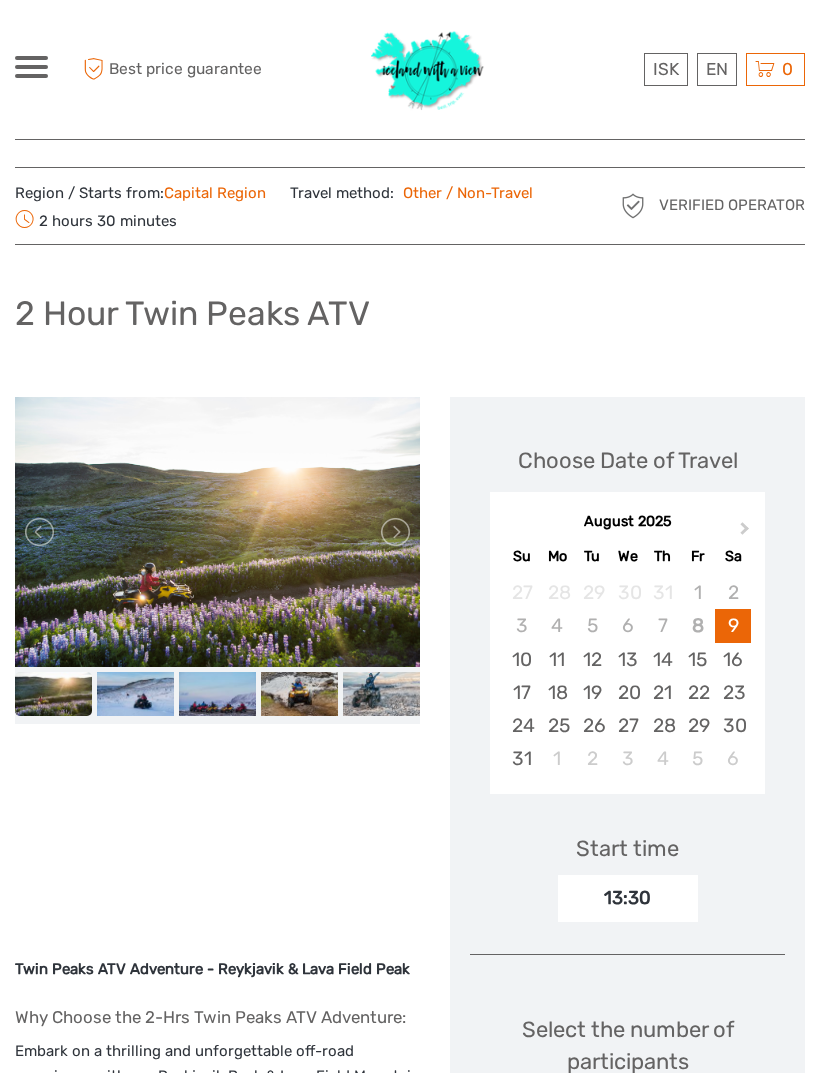 click at bounding box center (394, 532) 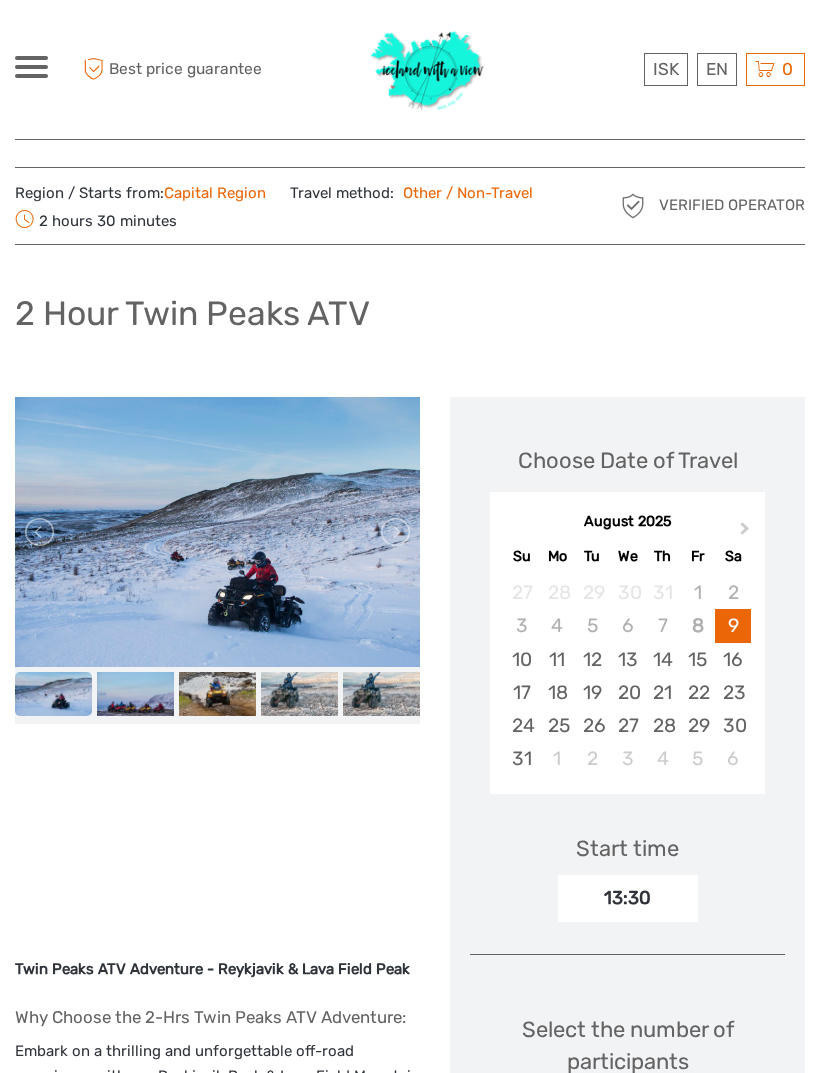 click at bounding box center (394, 532) 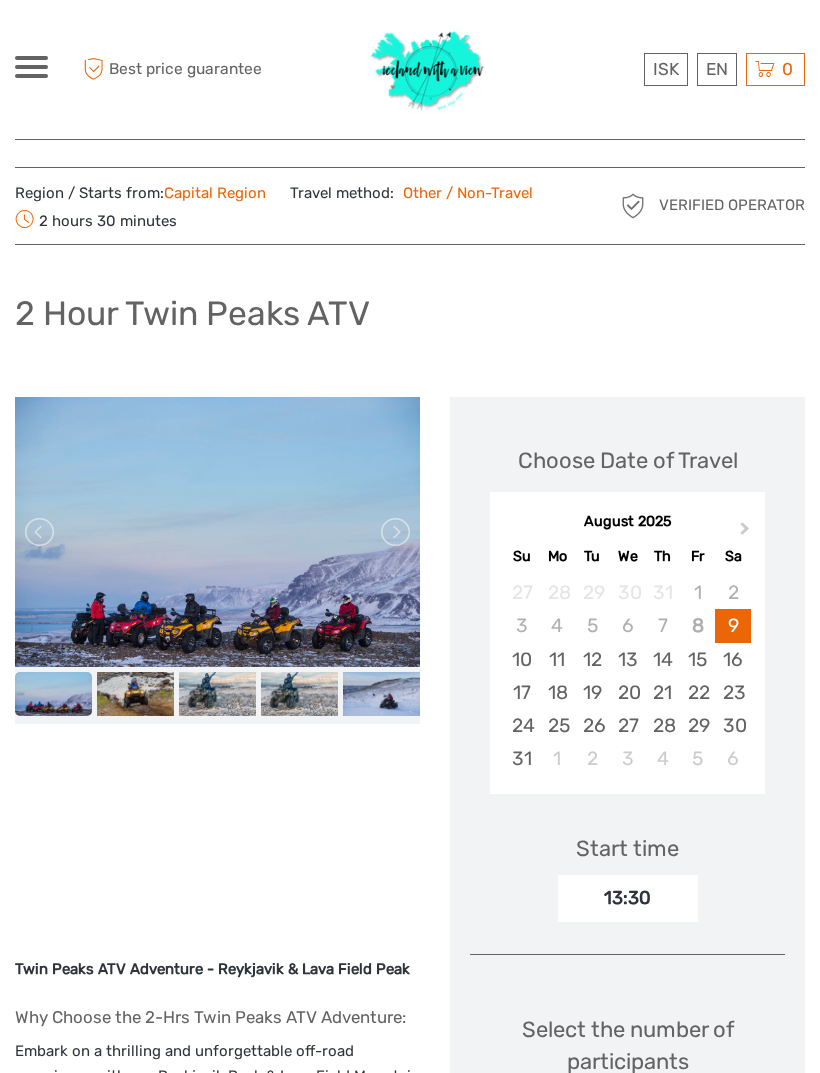 click at bounding box center [394, 532] 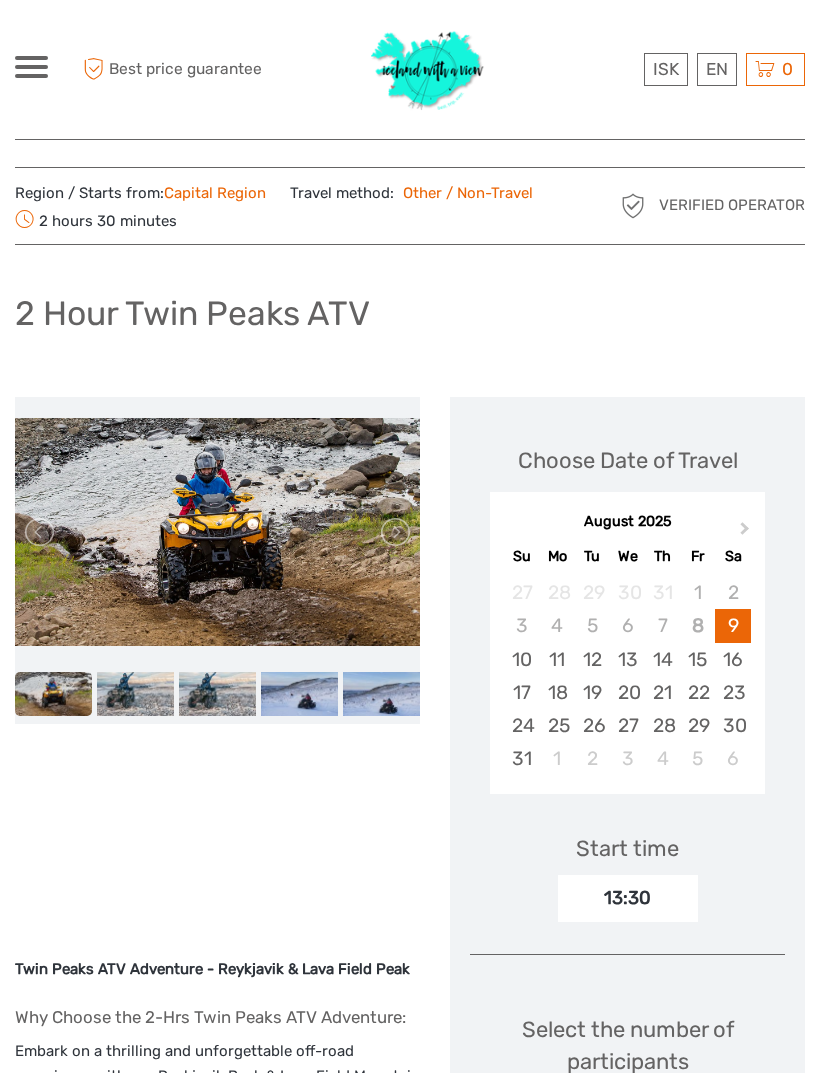 click at bounding box center (394, 532) 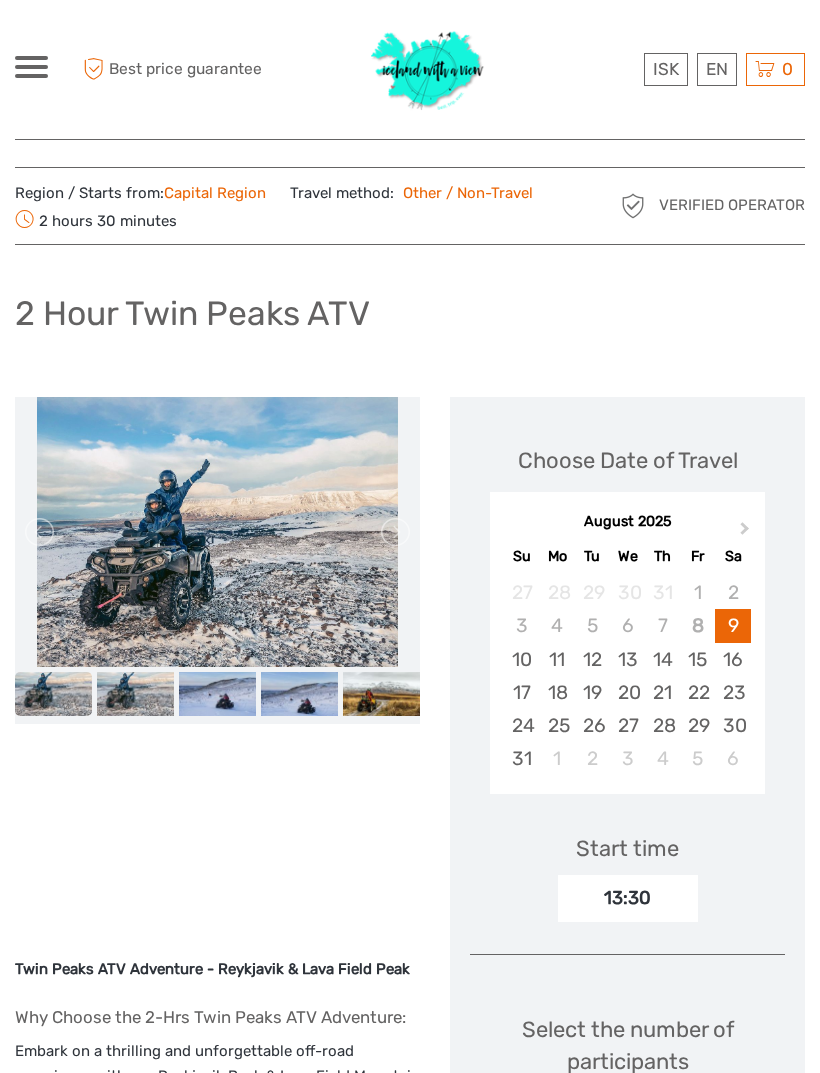 click at bounding box center [394, 532] 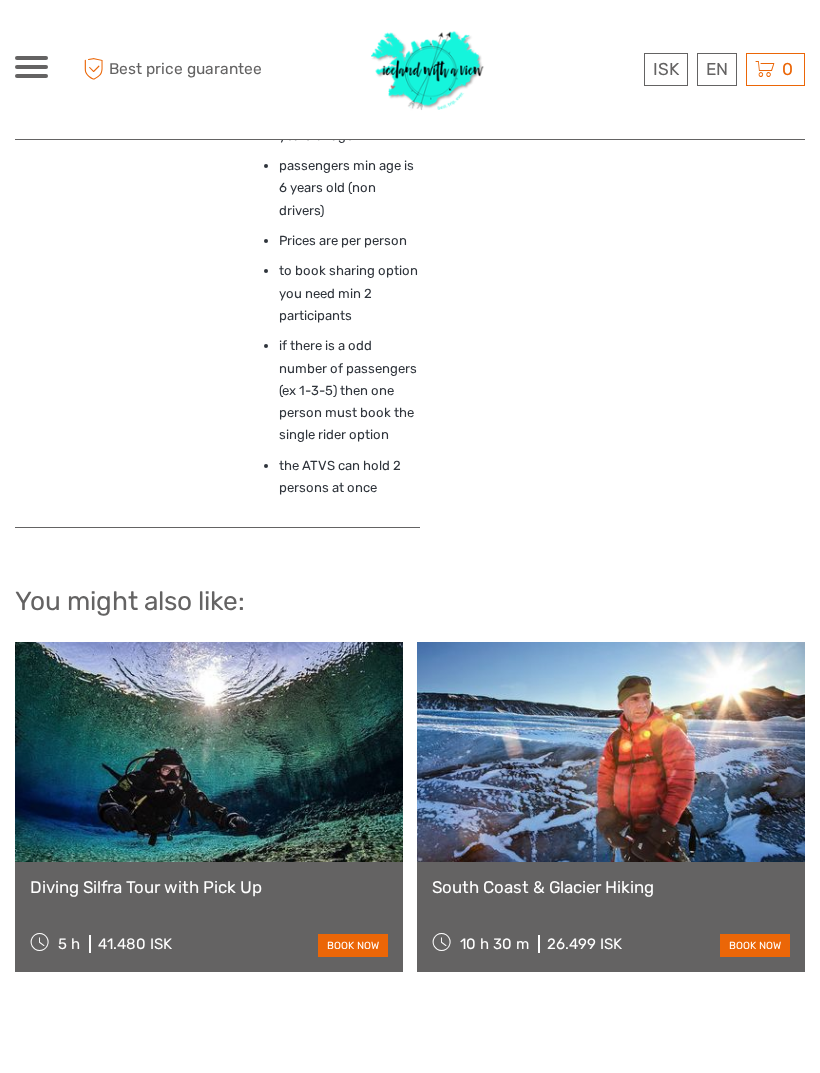 scroll, scrollTop: 3625, scrollLeft: 0, axis: vertical 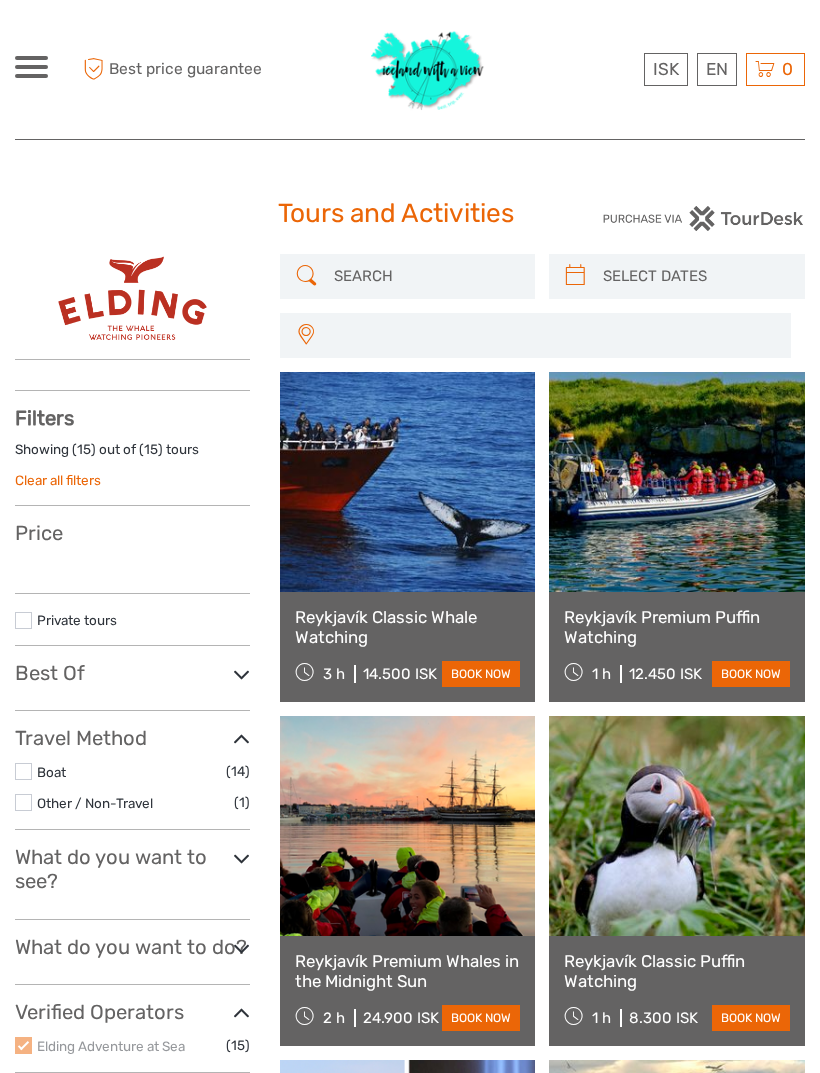 select 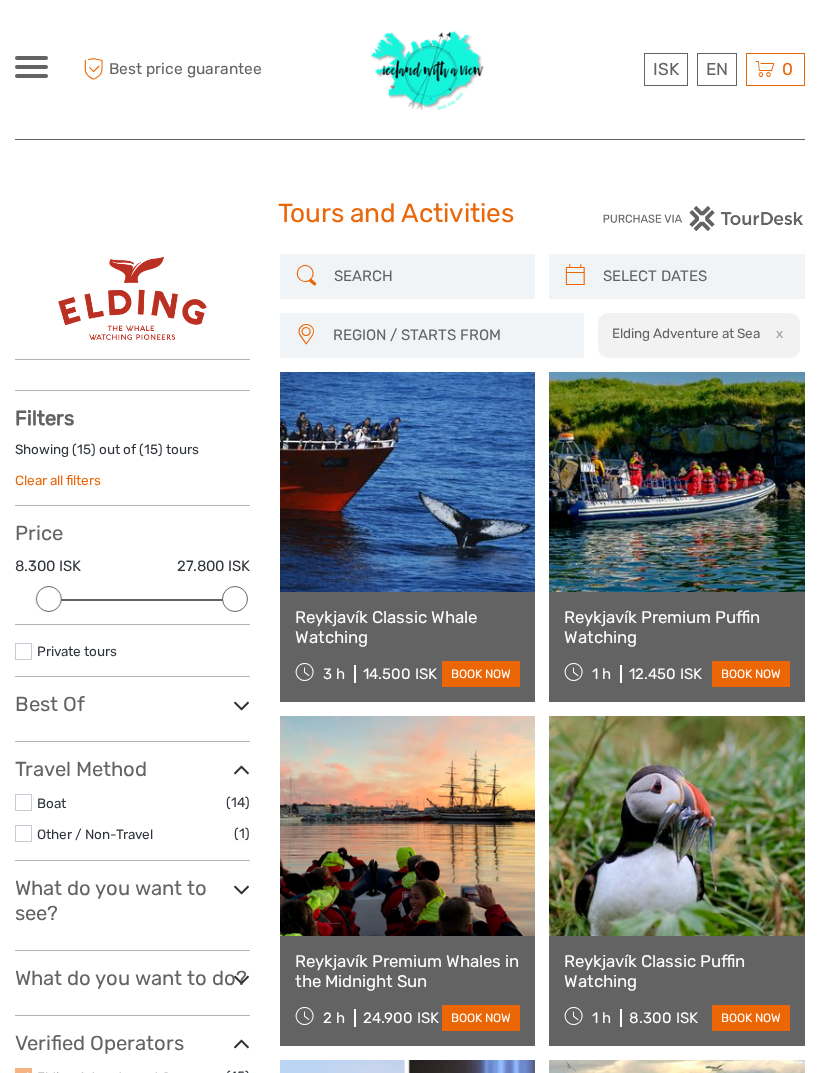 scroll, scrollTop: 0, scrollLeft: 0, axis: both 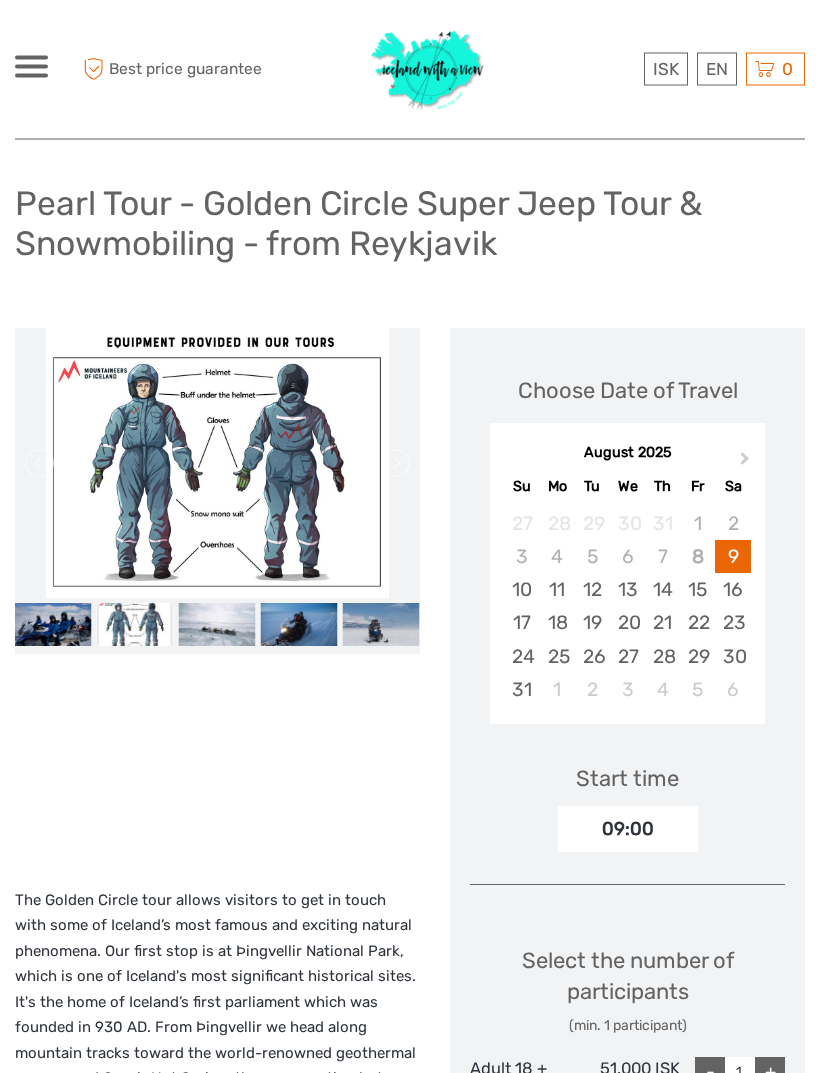 click at bounding box center (217, 625) 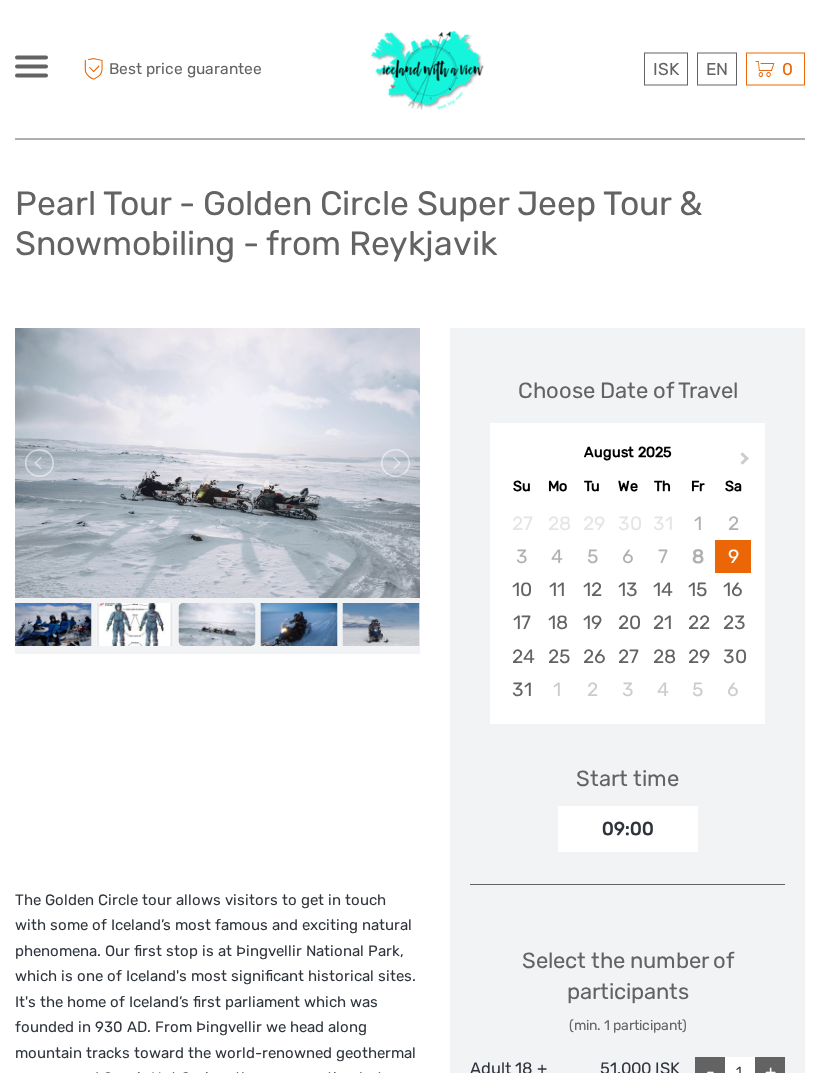 scroll, scrollTop: 133, scrollLeft: 0, axis: vertical 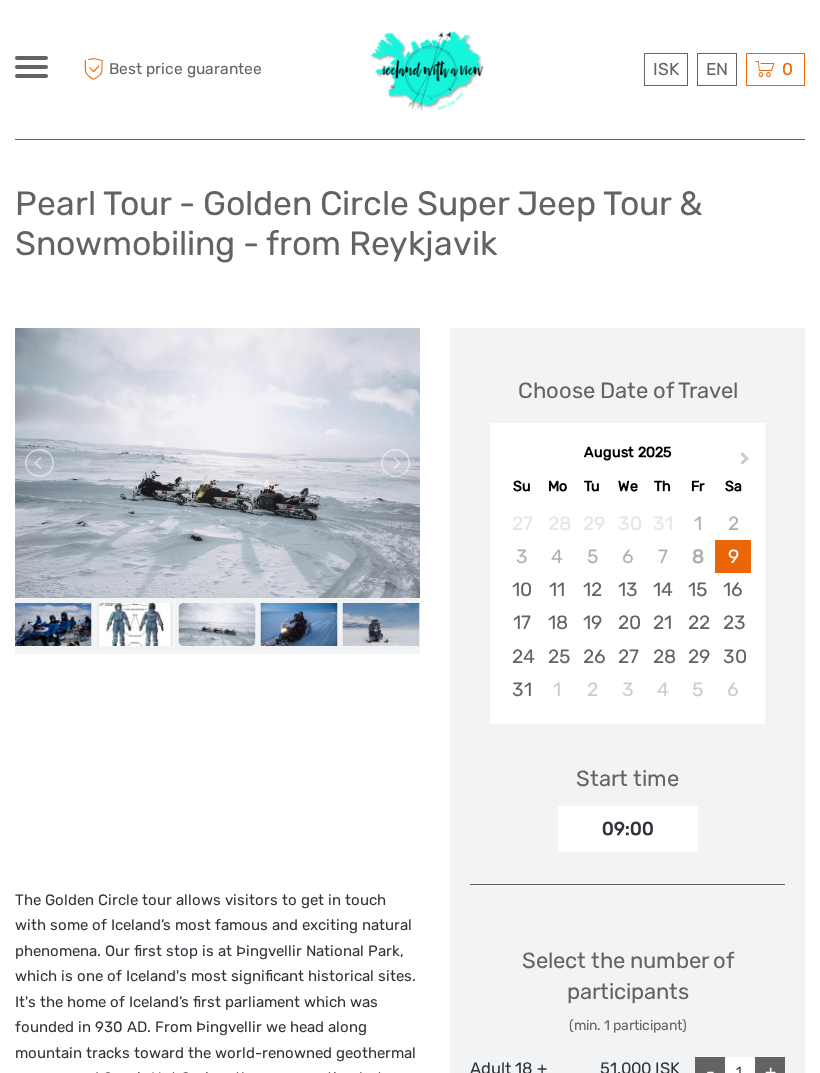 click at bounding box center (299, 624) 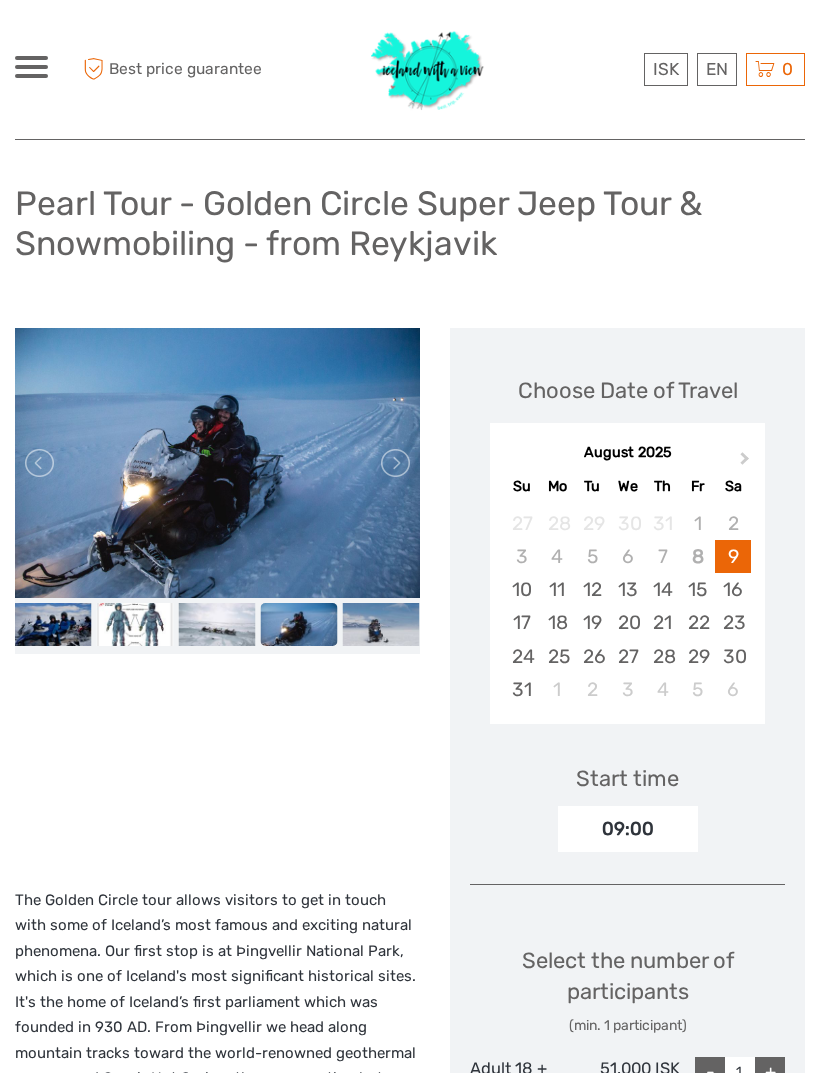 click at bounding box center [381, 624] 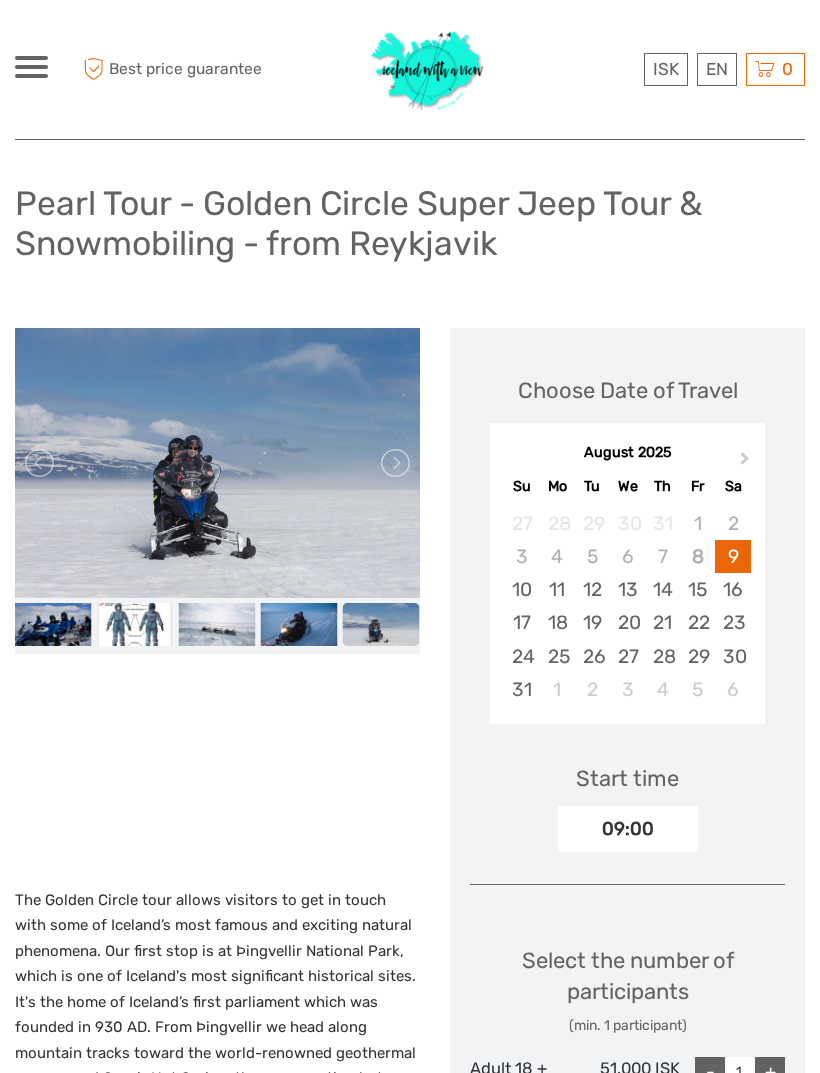 click at bounding box center [381, 624] 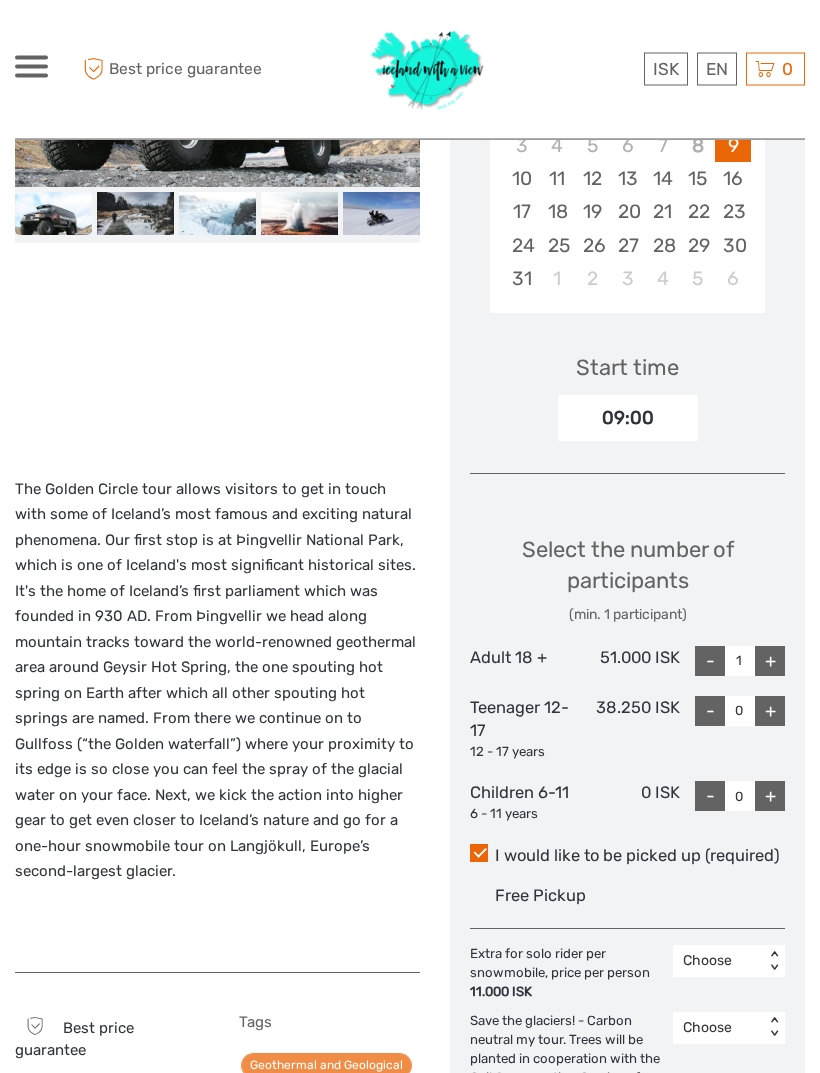 scroll, scrollTop: 310, scrollLeft: 0, axis: vertical 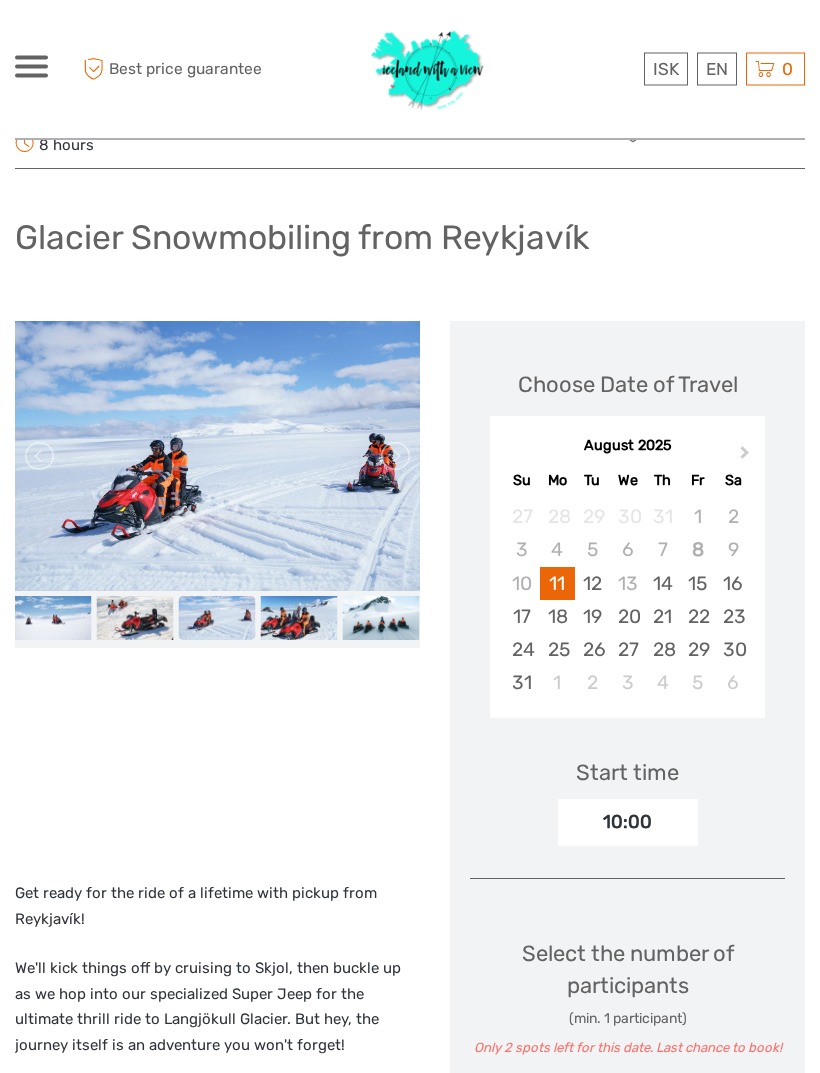 click at bounding box center [217, 618] 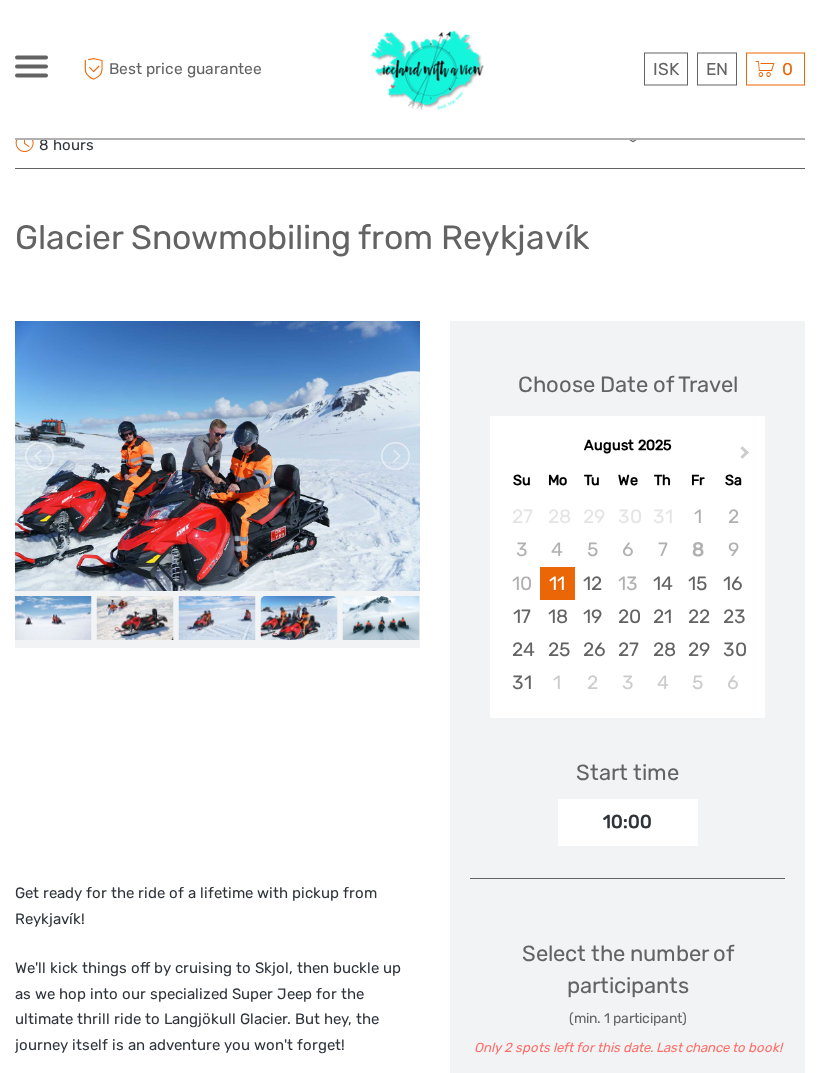 scroll, scrollTop: 99, scrollLeft: 0, axis: vertical 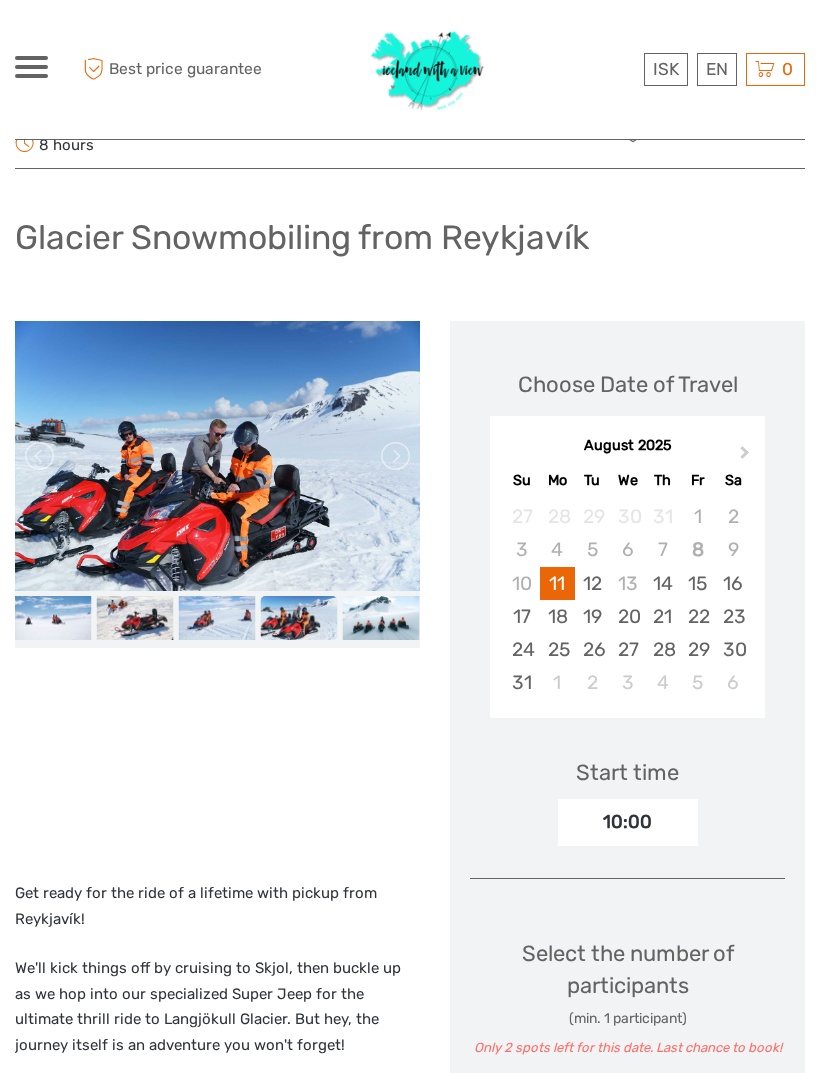 click at bounding box center (381, 617) 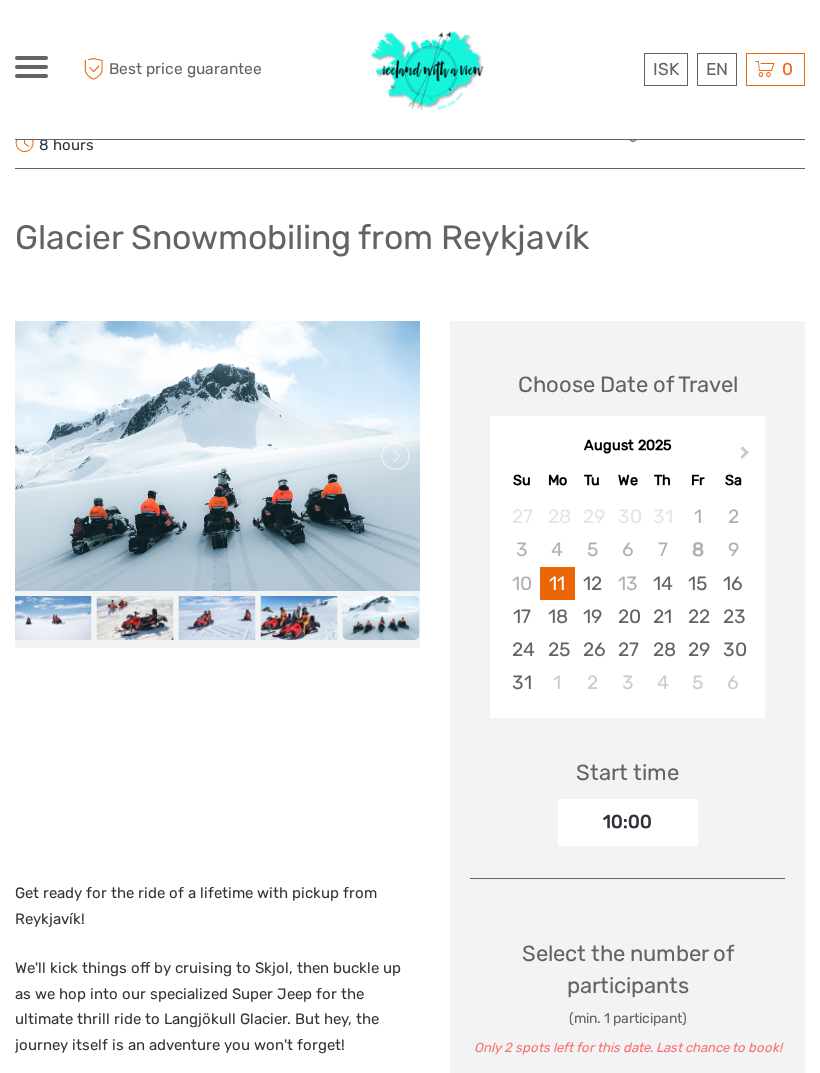 click at bounding box center [394, 456] 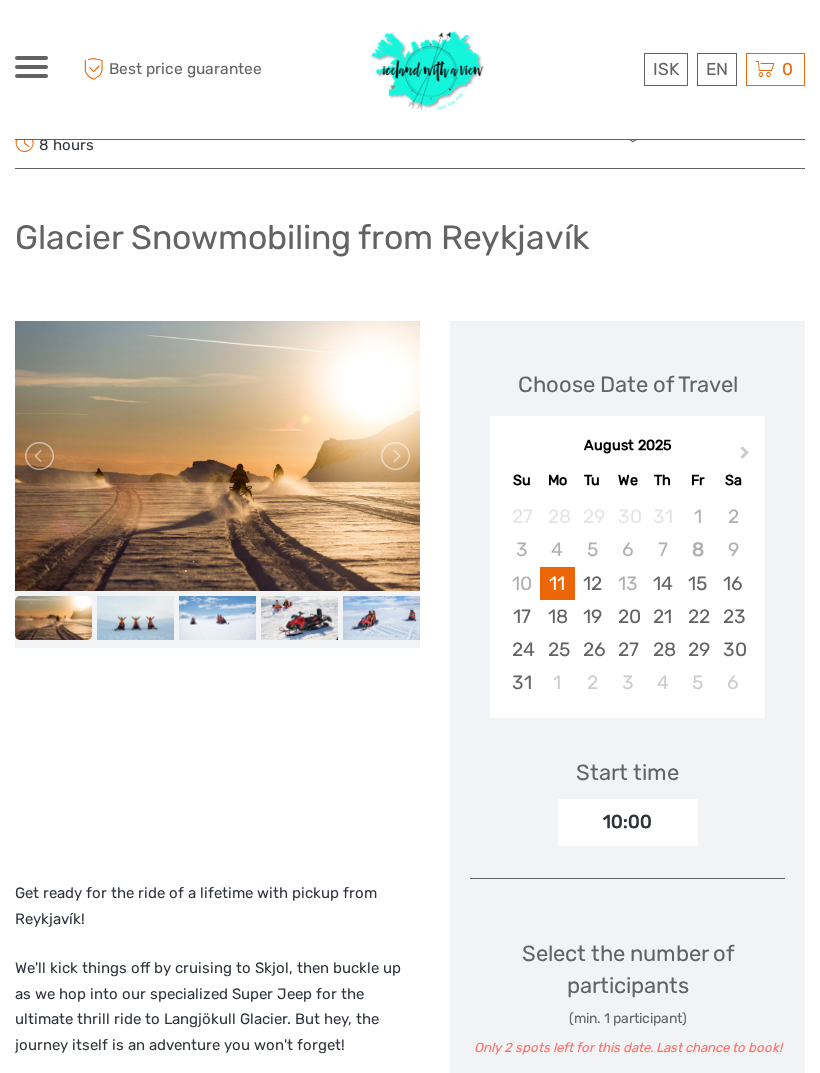 click at bounding box center (394, 456) 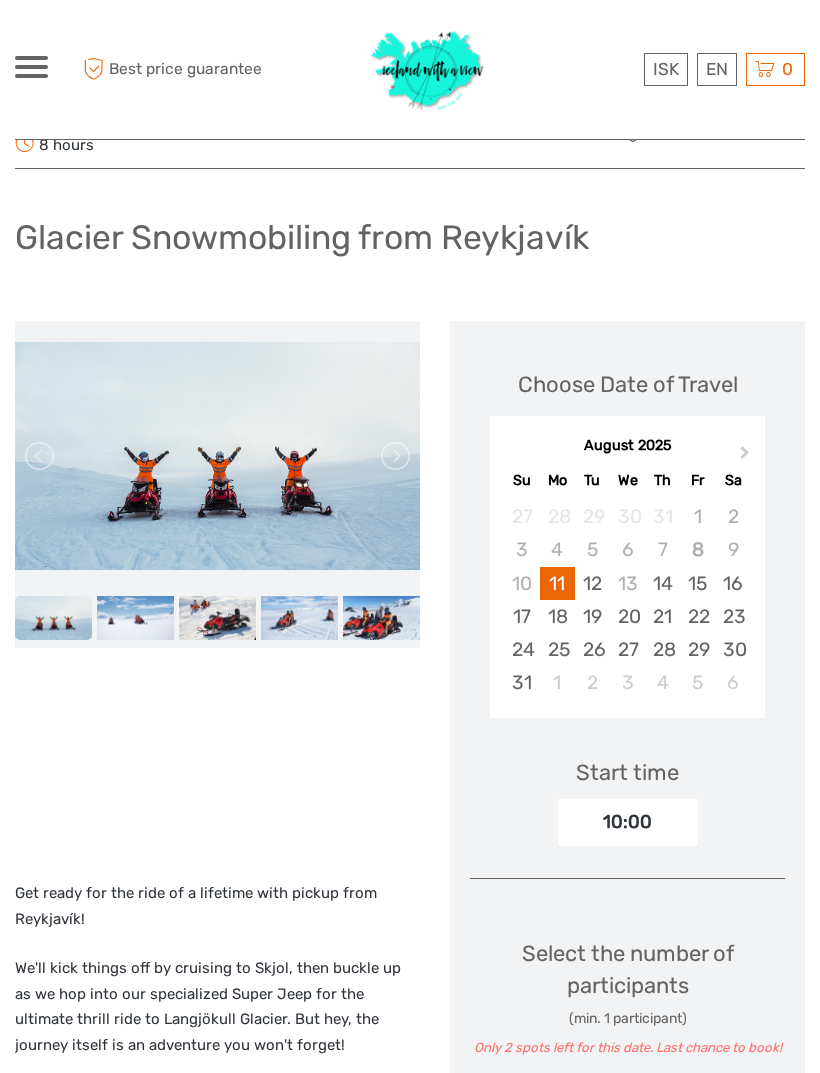 click at bounding box center [394, 456] 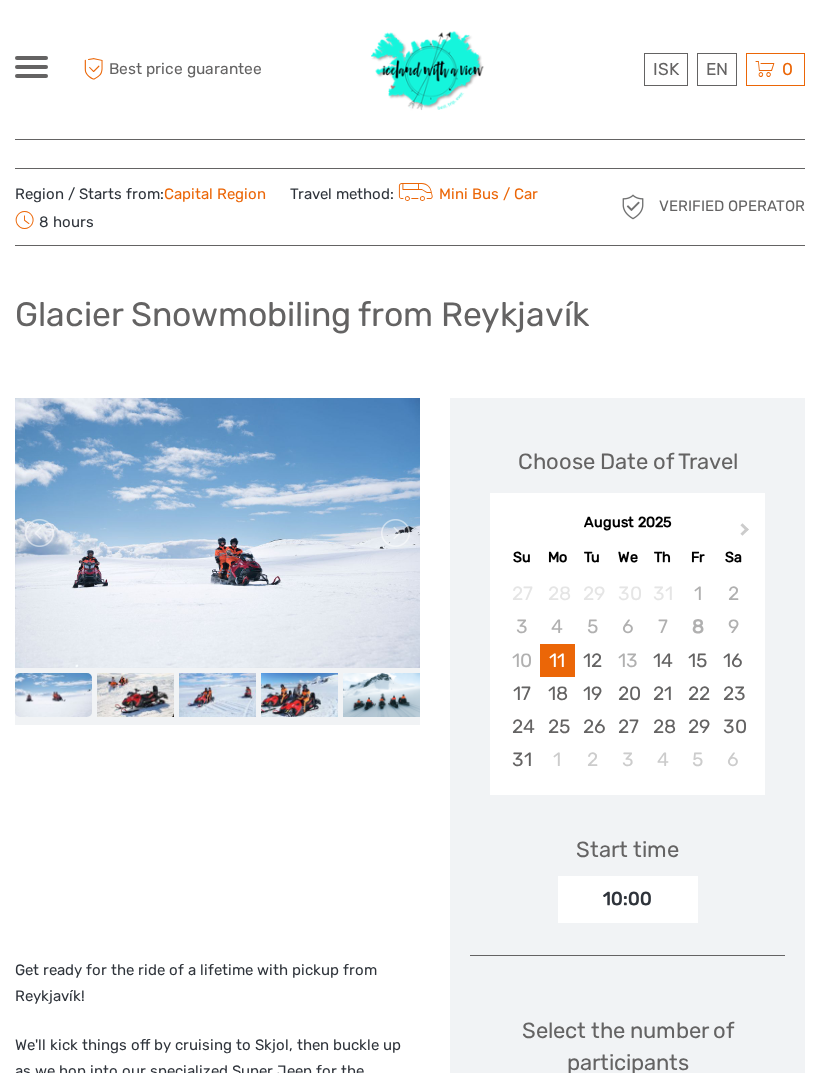 scroll, scrollTop: 0, scrollLeft: 0, axis: both 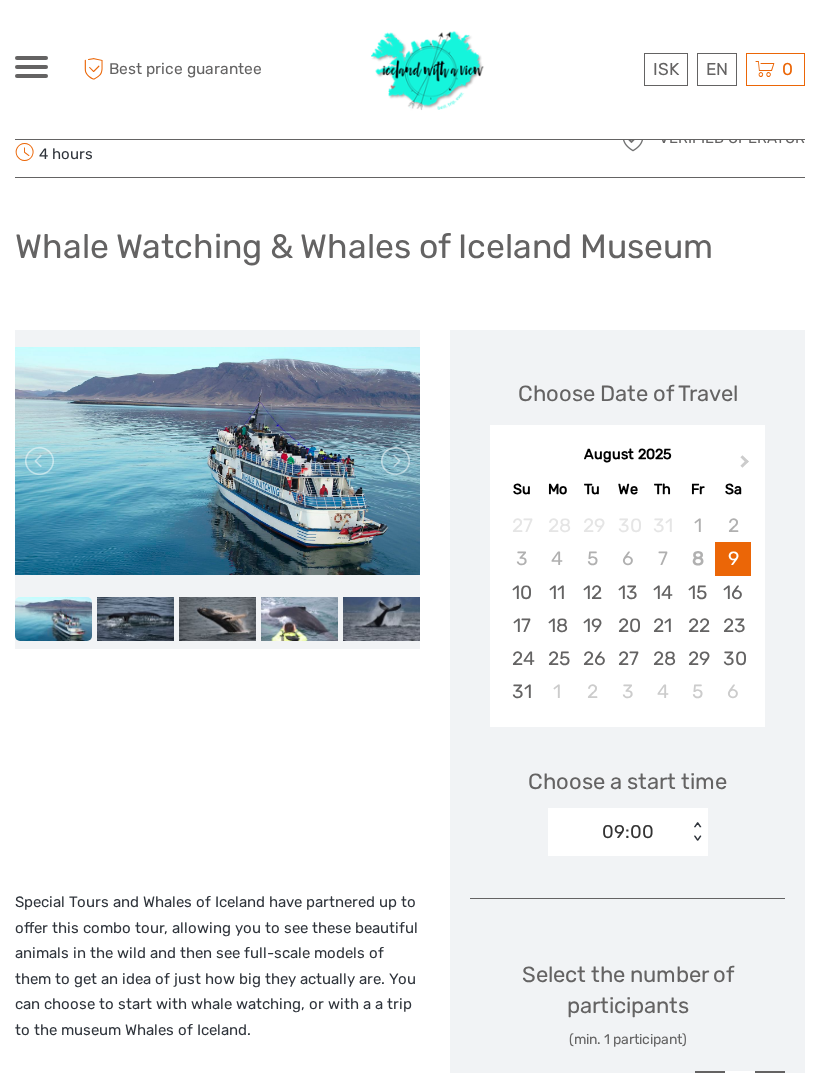click at bounding box center [394, 461] 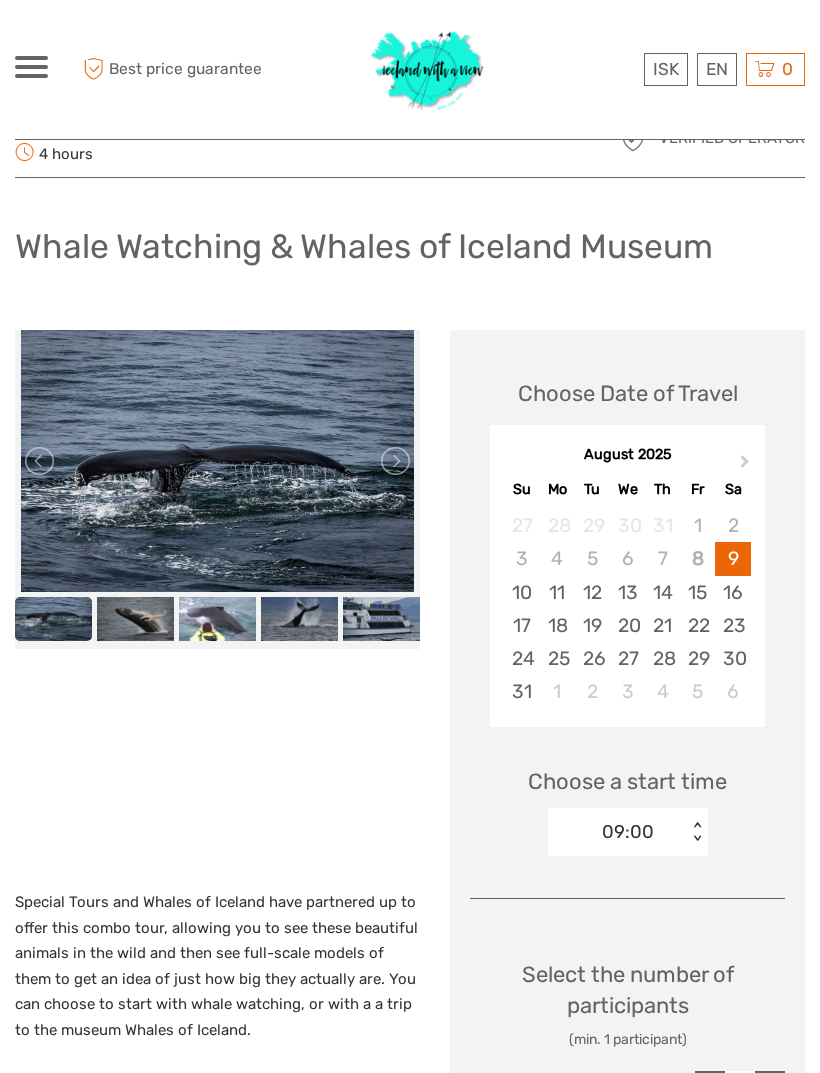 click at bounding box center (394, 461) 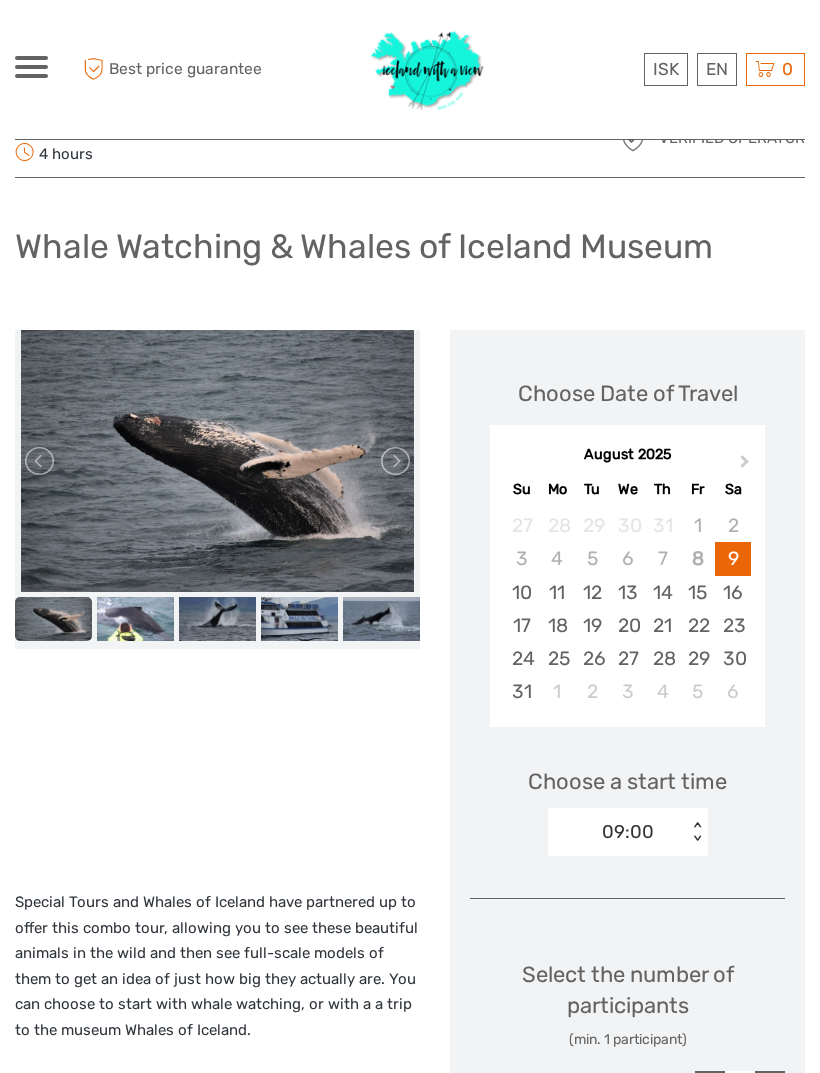 click at bounding box center (394, 461) 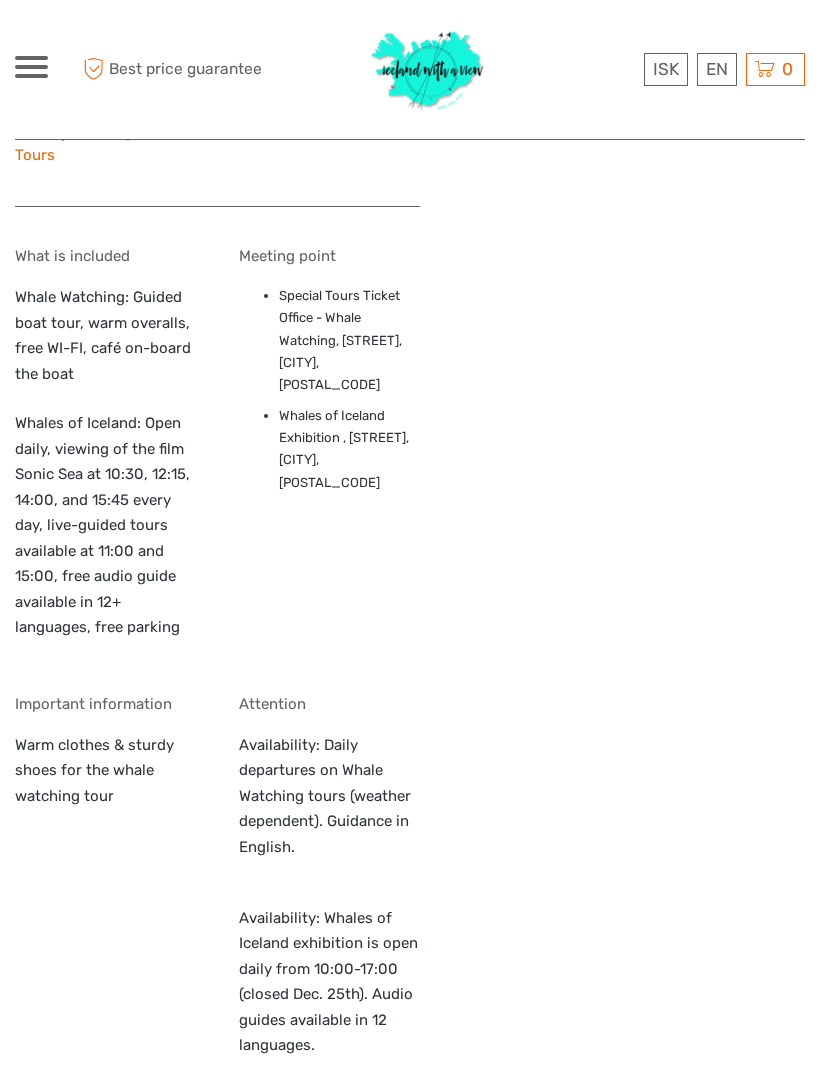 scroll, scrollTop: 2100, scrollLeft: 0, axis: vertical 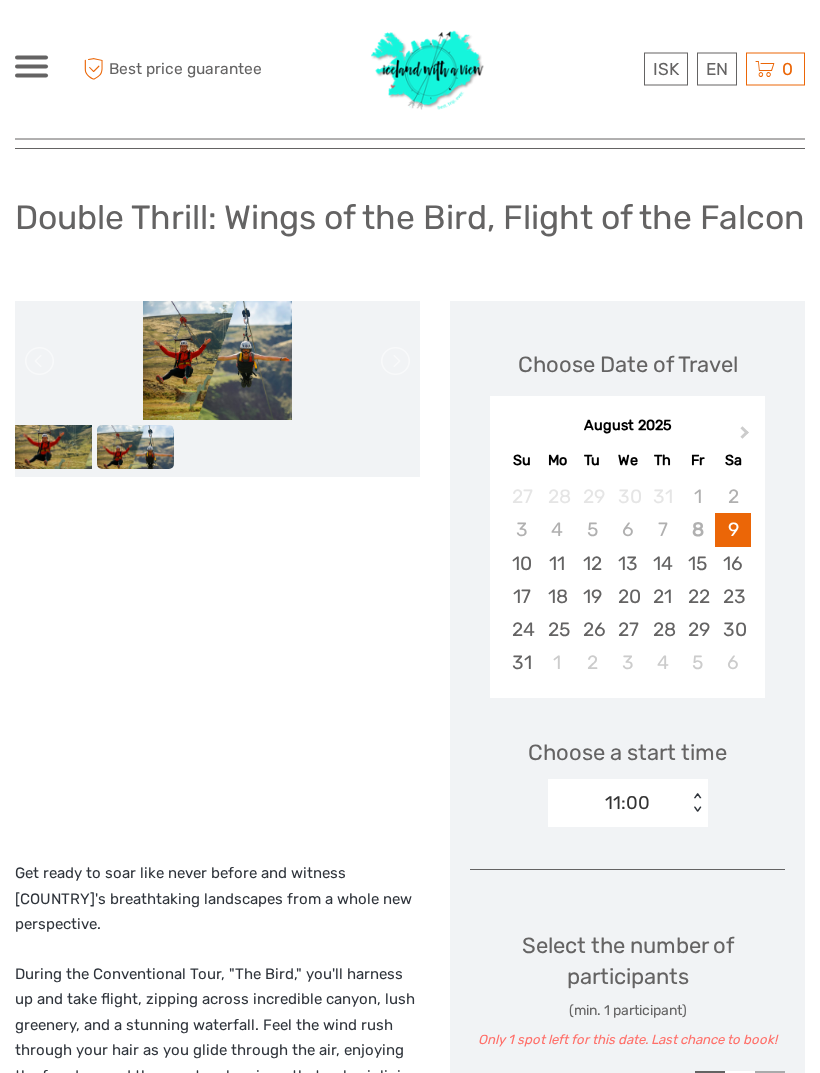 click at bounding box center [217, 361] 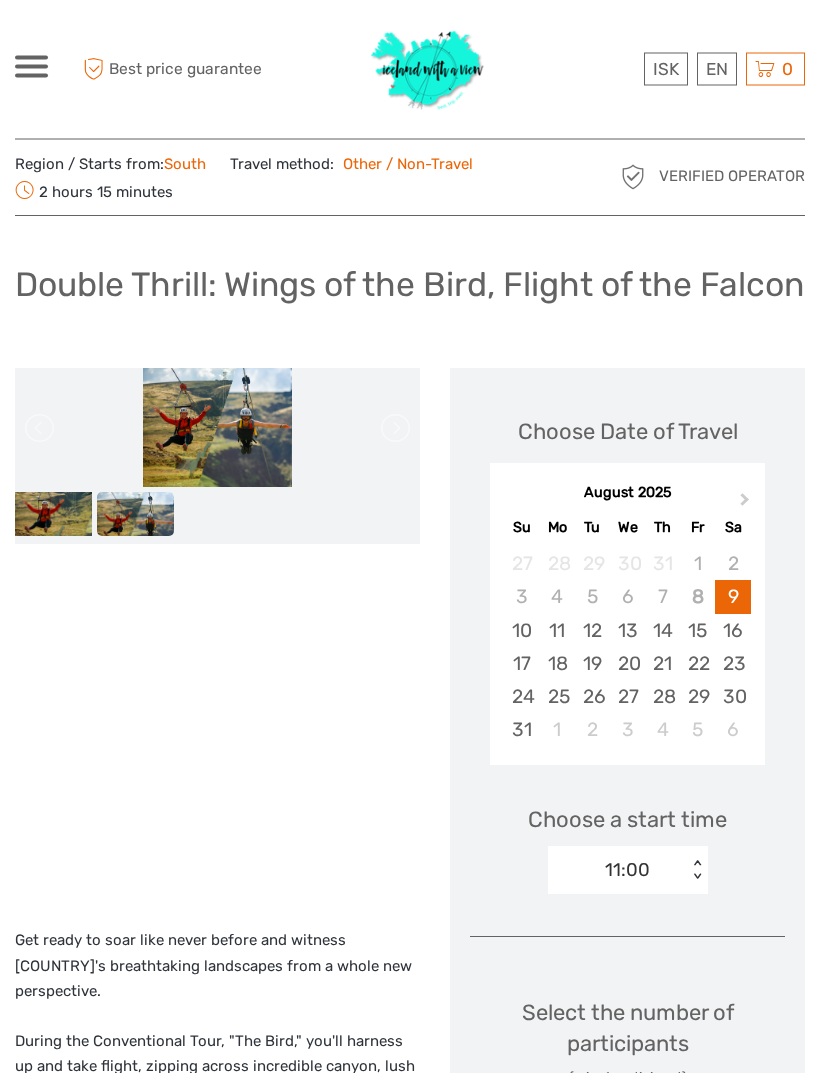 scroll, scrollTop: 37, scrollLeft: 0, axis: vertical 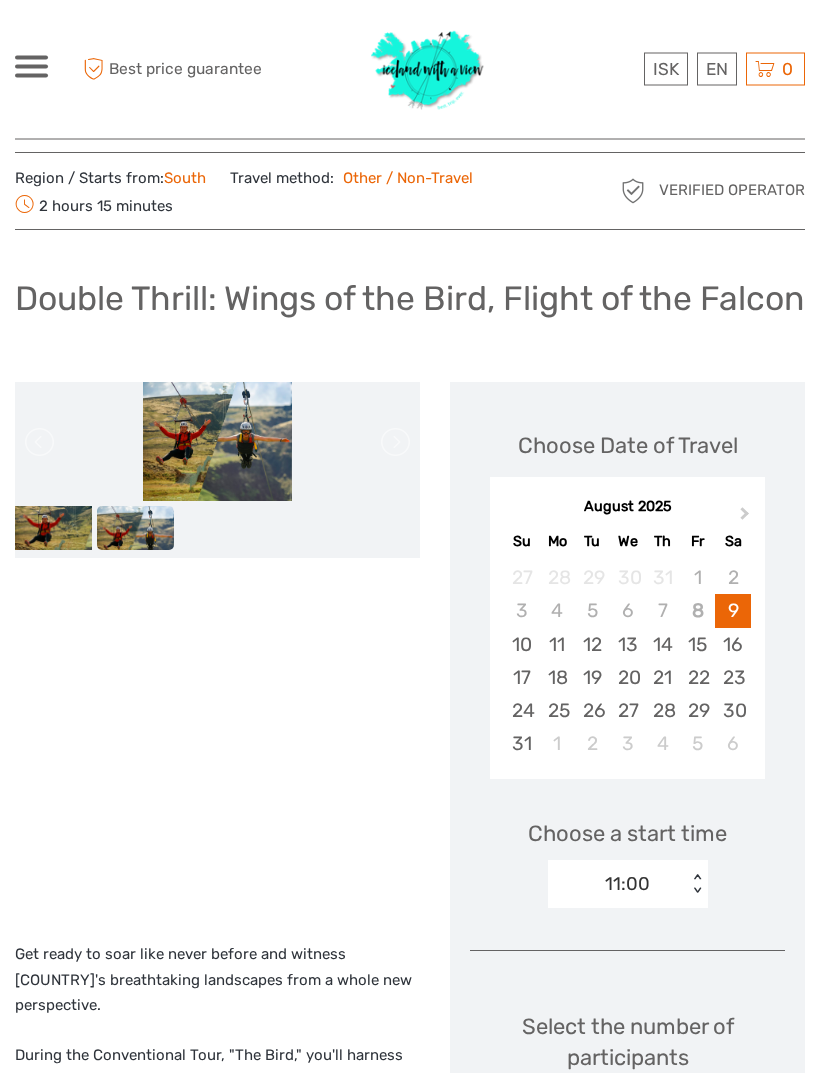 click at bounding box center (135, 528) 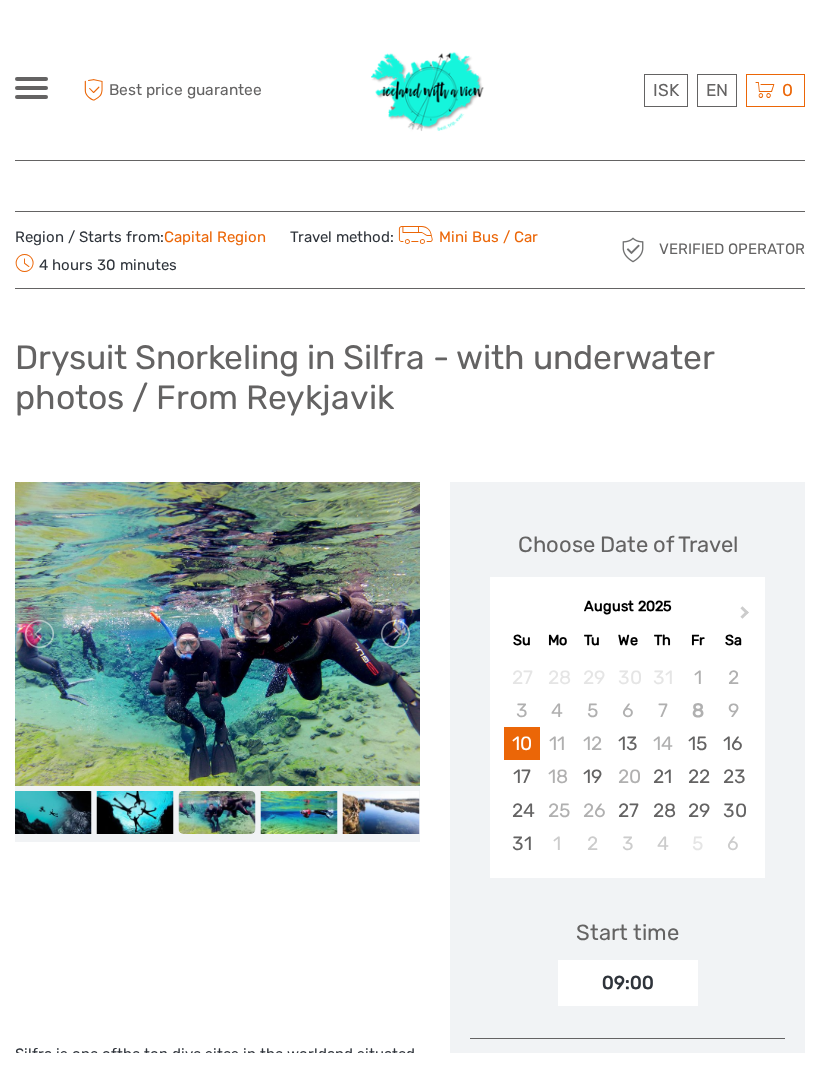 scroll, scrollTop: 0, scrollLeft: 0, axis: both 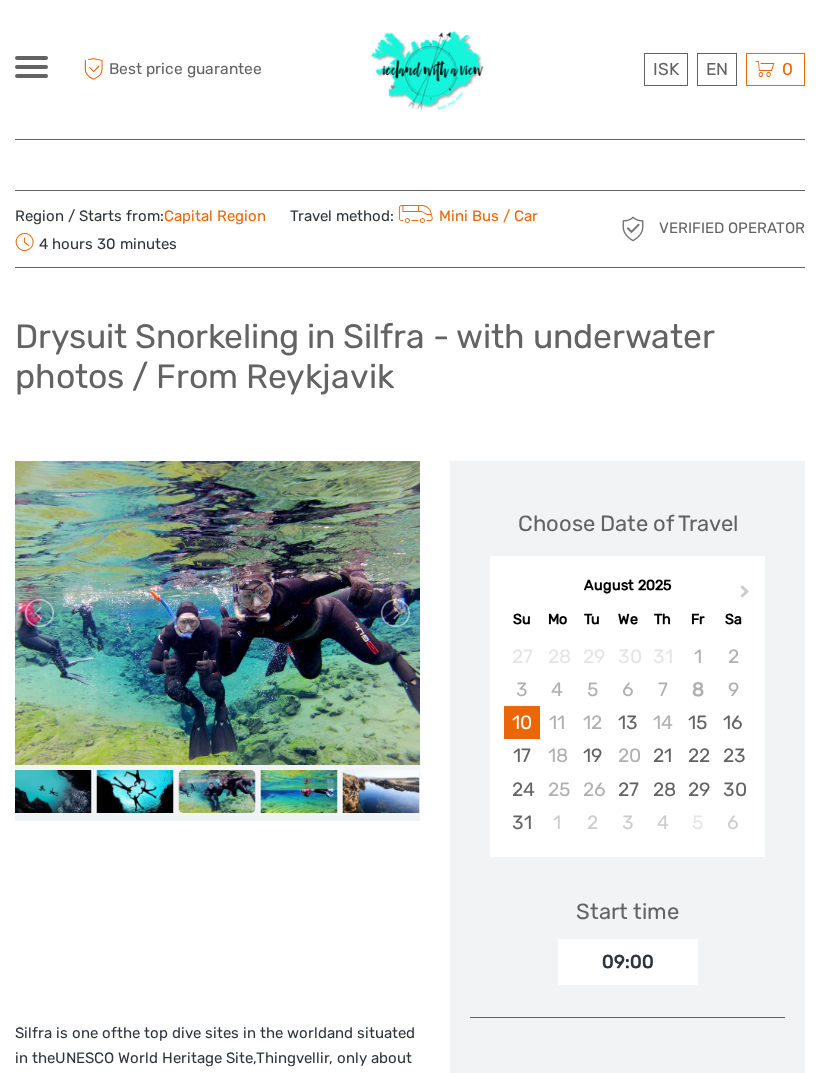 click at bounding box center [394, 613] 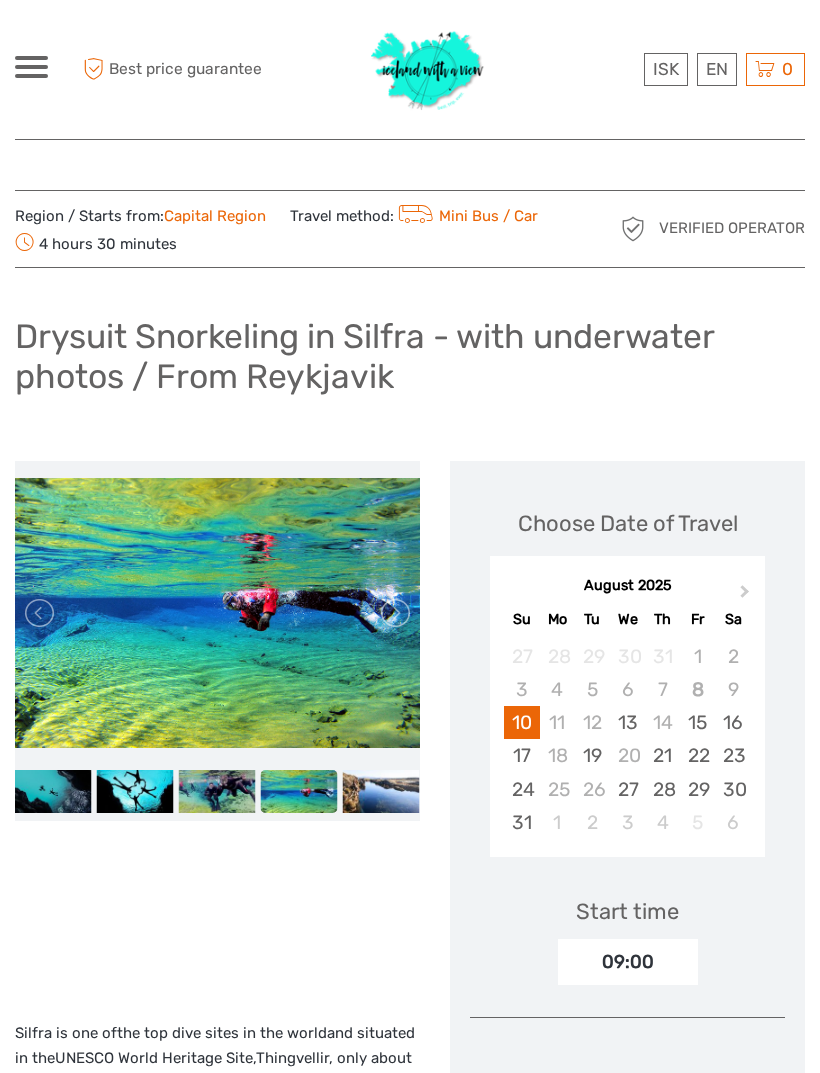 click at bounding box center (394, 613) 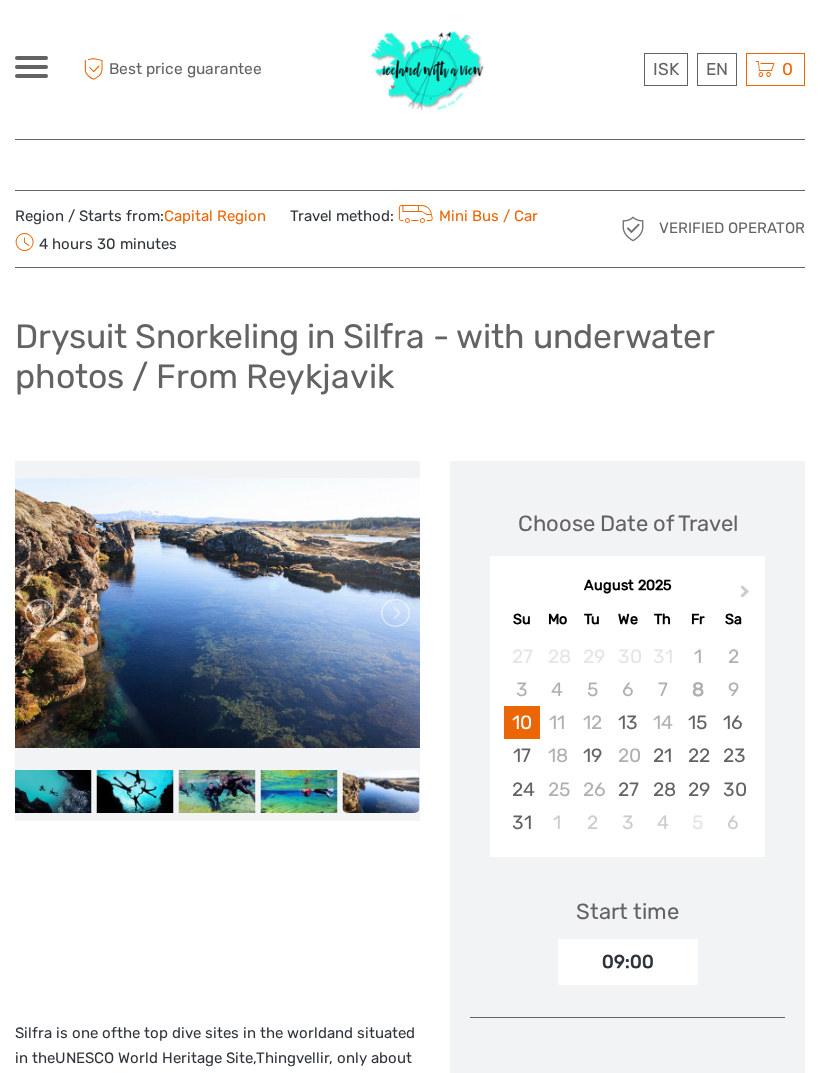 click at bounding box center [394, 613] 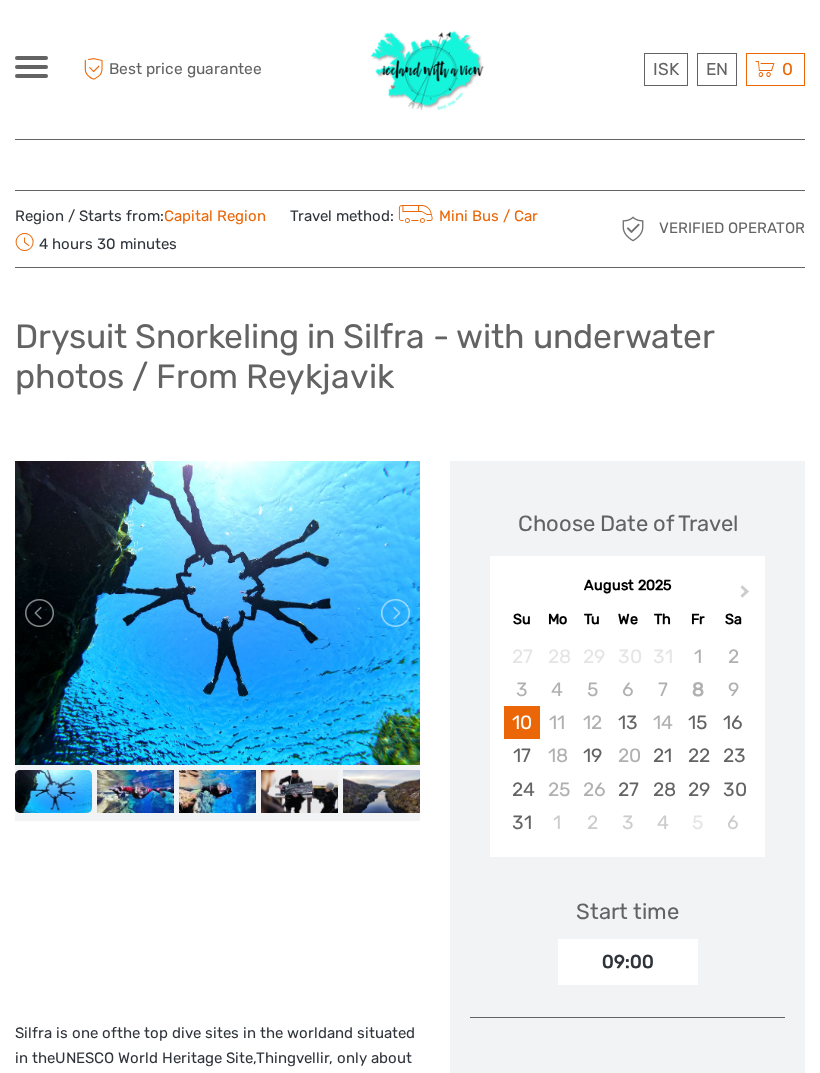 click at bounding box center (394, 613) 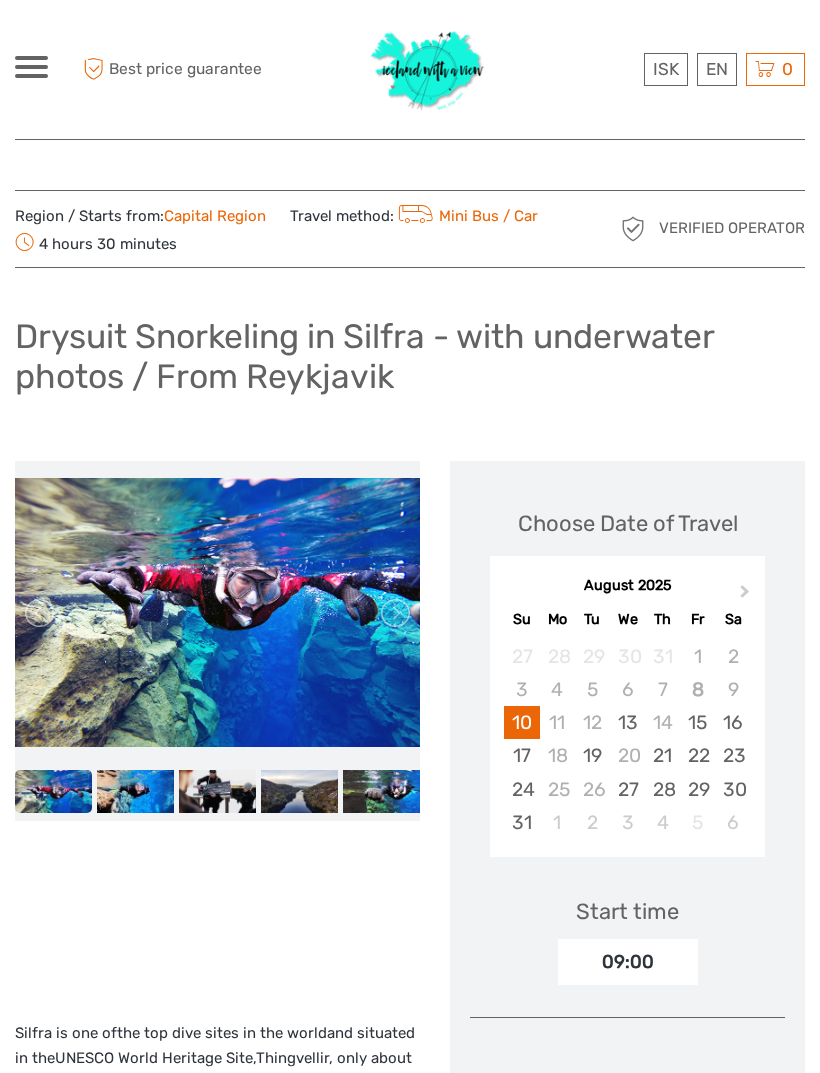 click at bounding box center (394, 613) 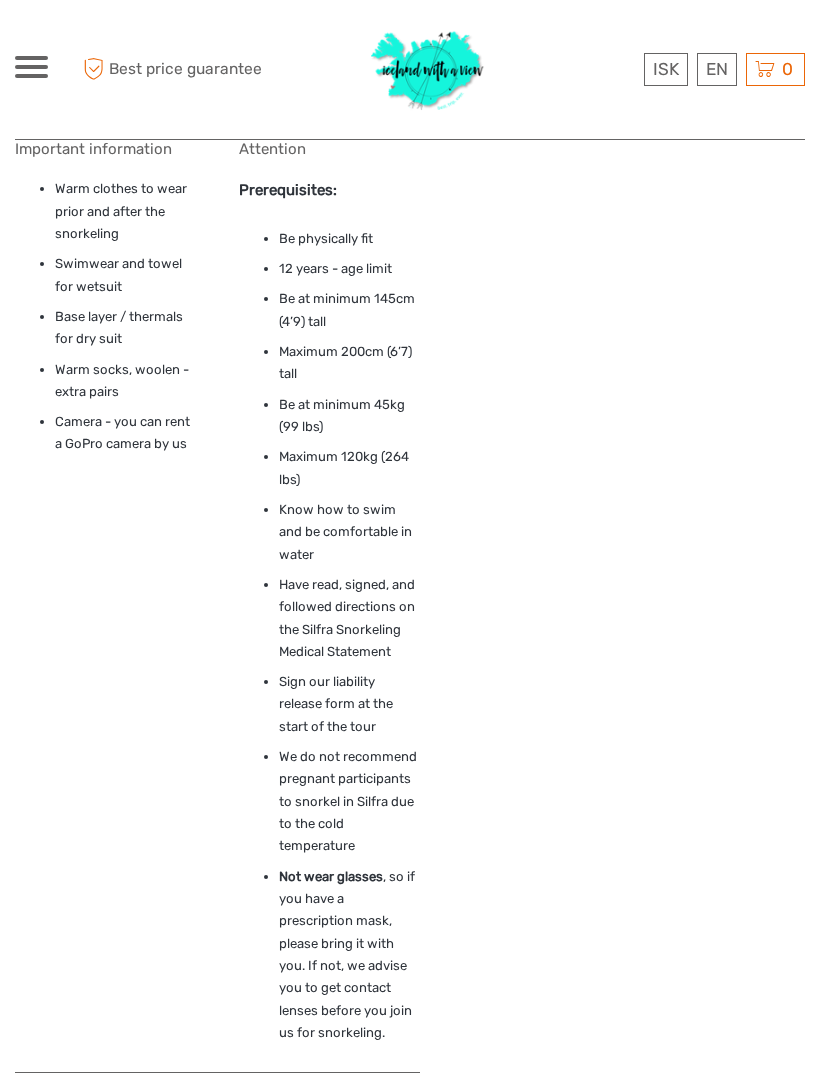 scroll, scrollTop: 3108, scrollLeft: 0, axis: vertical 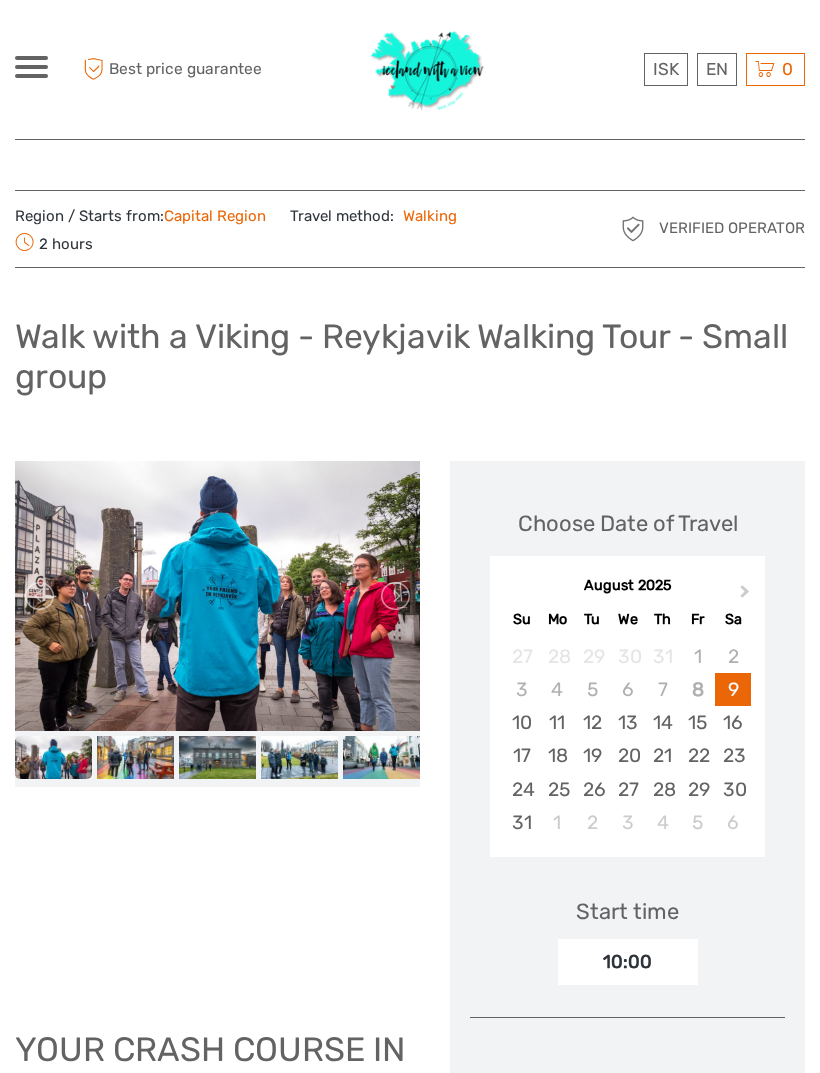 click at bounding box center [394, 596] 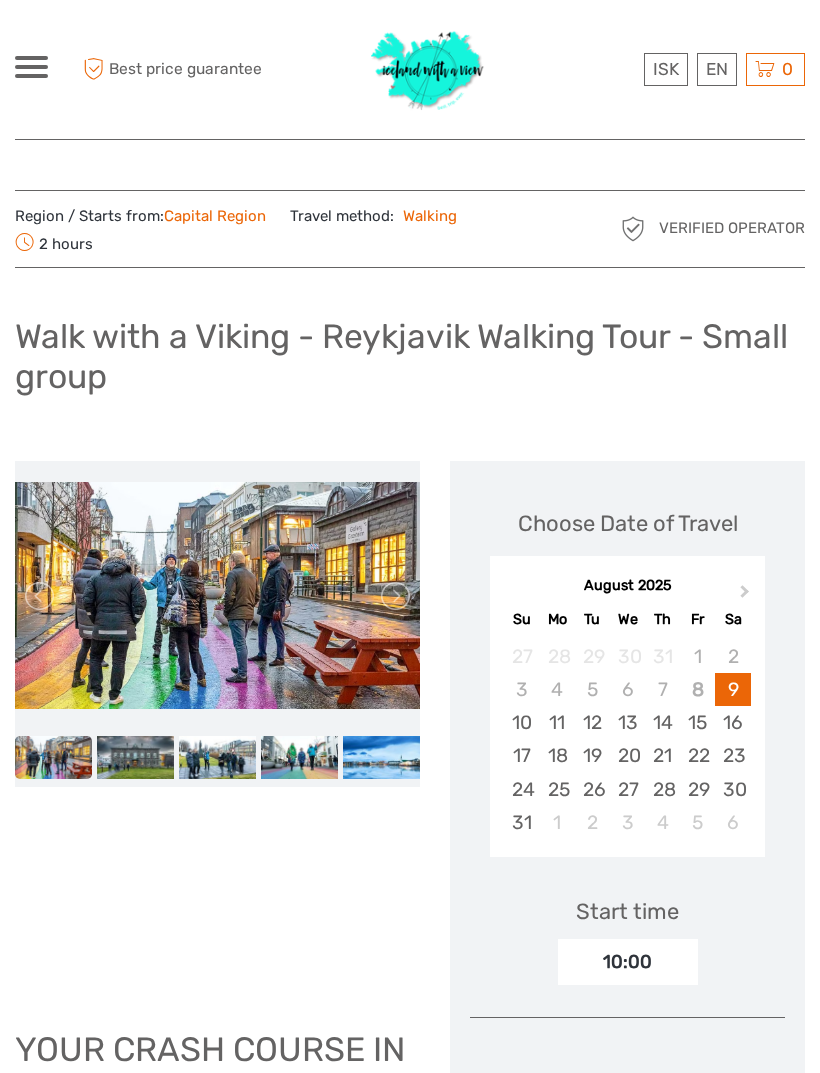 click at bounding box center (394, 596) 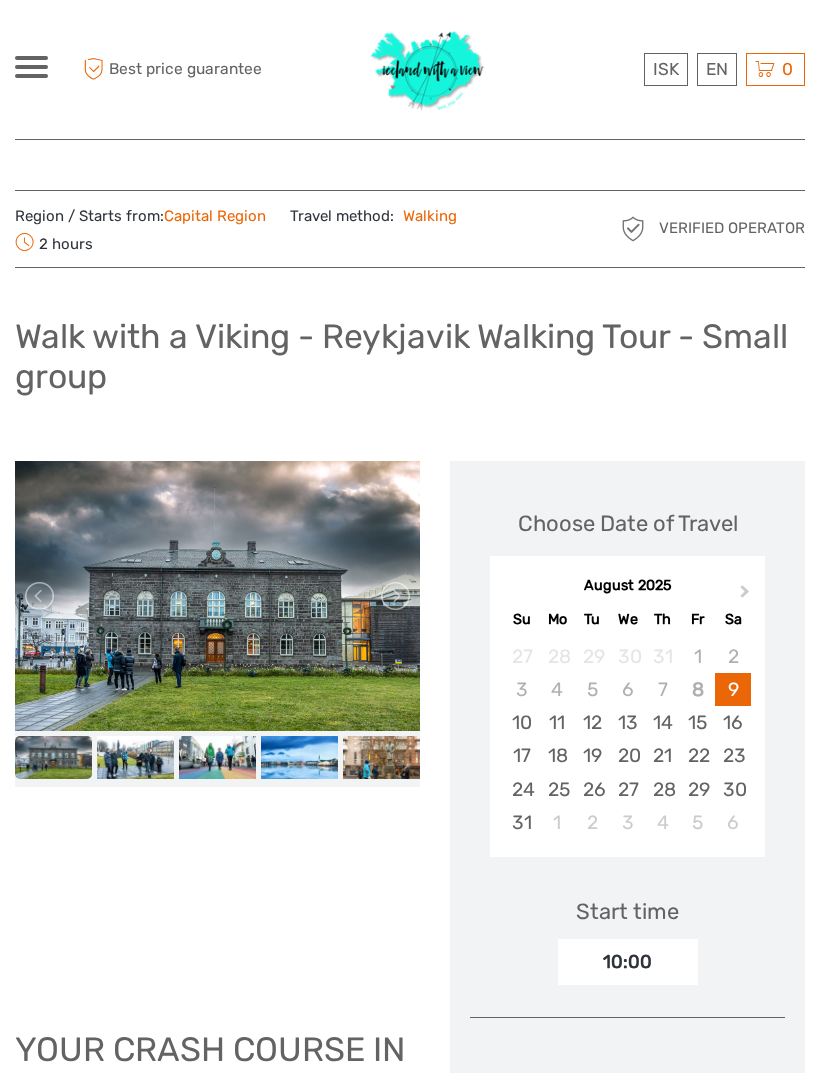 click at bounding box center (394, 596) 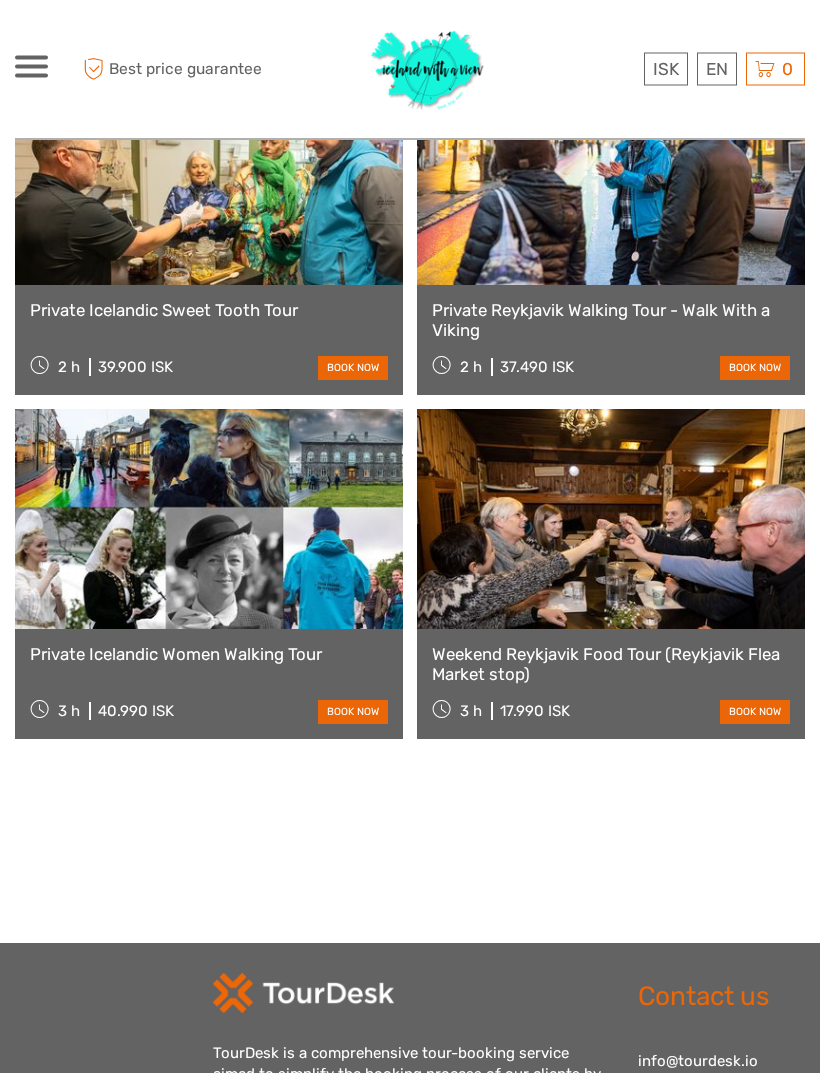 scroll, scrollTop: 2708, scrollLeft: 0, axis: vertical 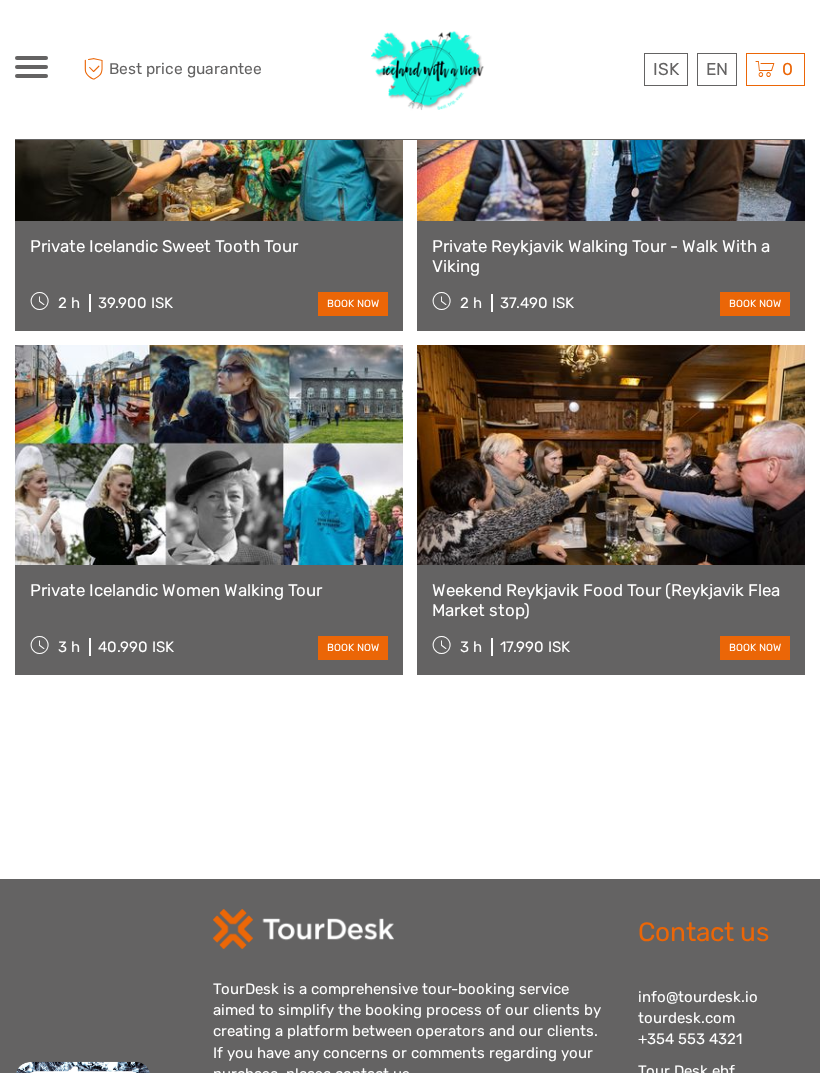 click on "Weekend Reykjavik Food Tour (Reykjavik Flea Market stop)" at bounding box center (611, 600) 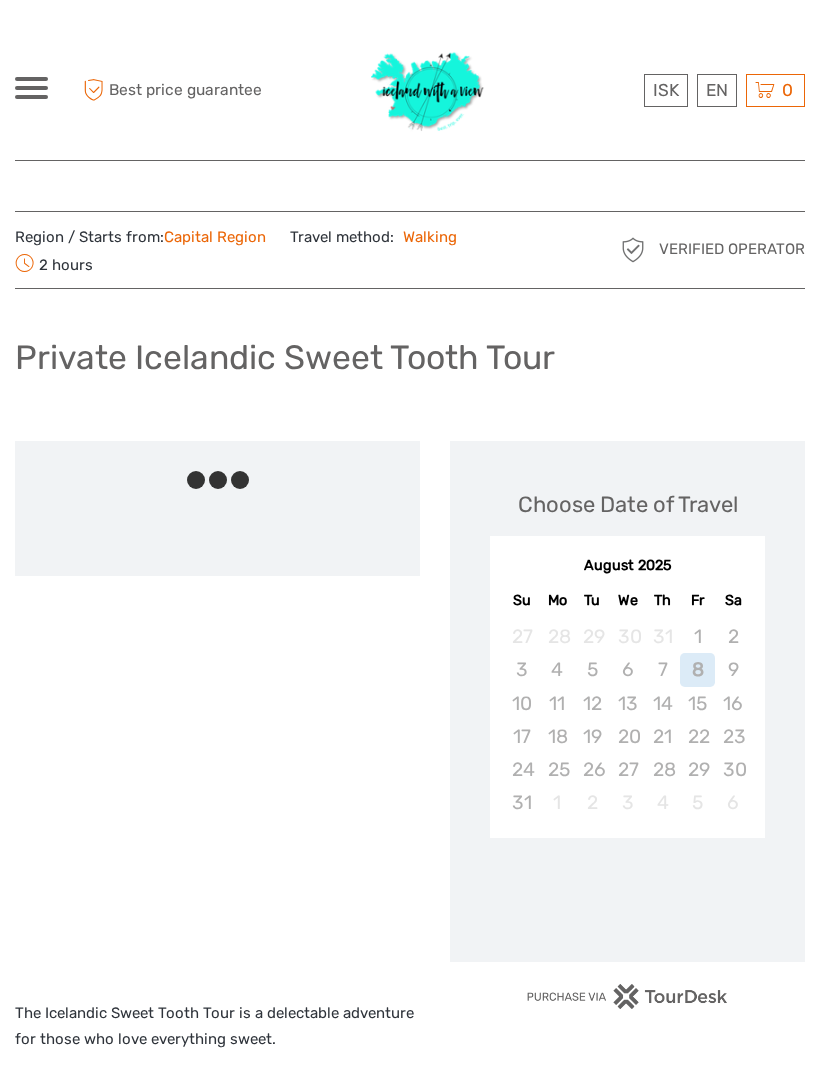 scroll, scrollTop: 0, scrollLeft: 0, axis: both 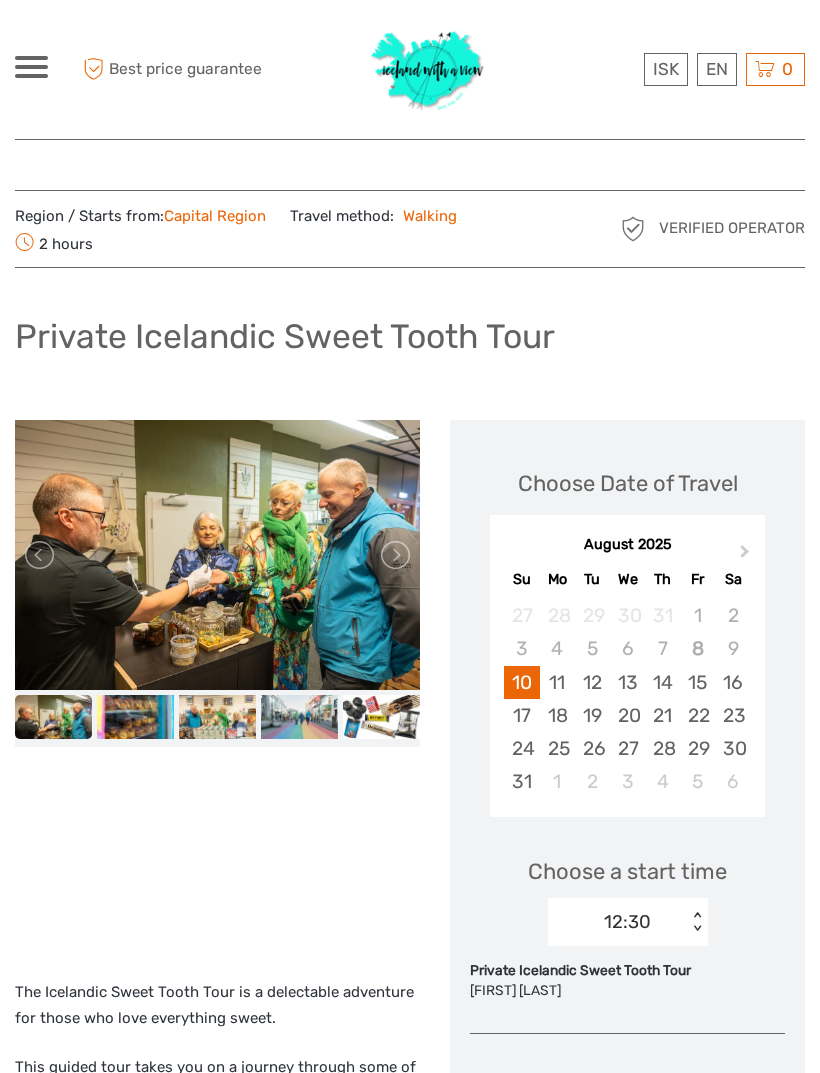 click at bounding box center [394, 555] 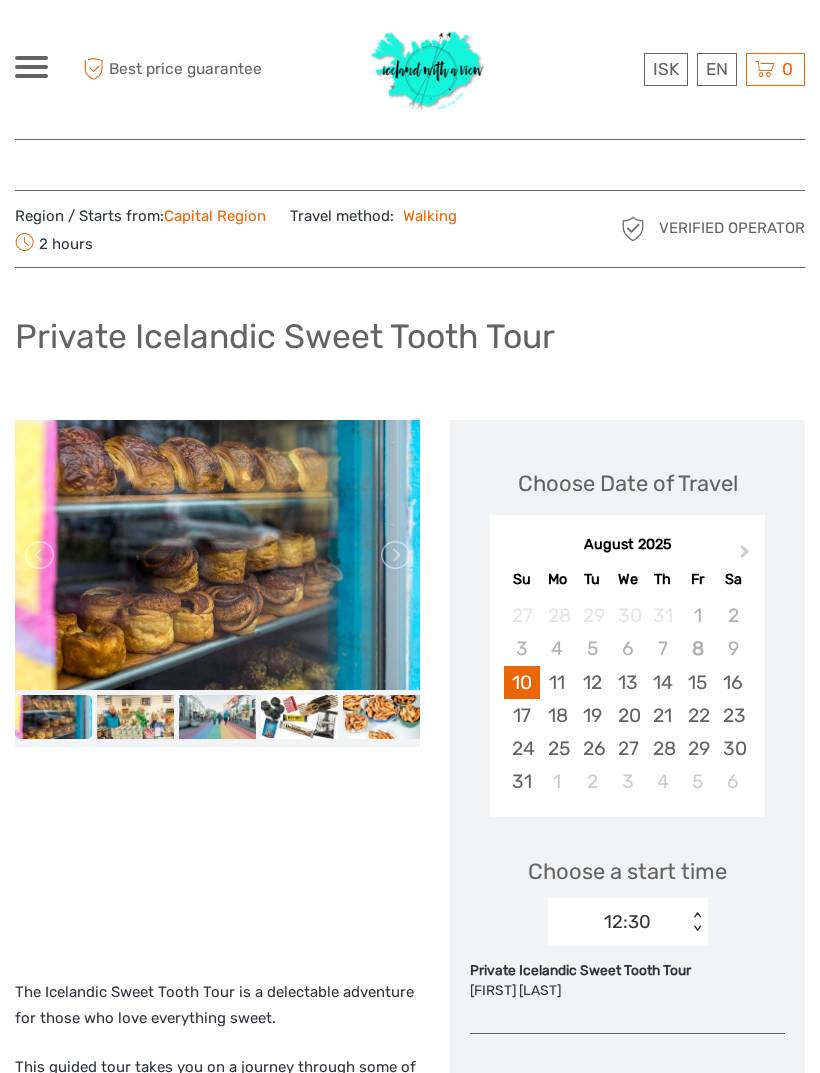 click at bounding box center (394, 555) 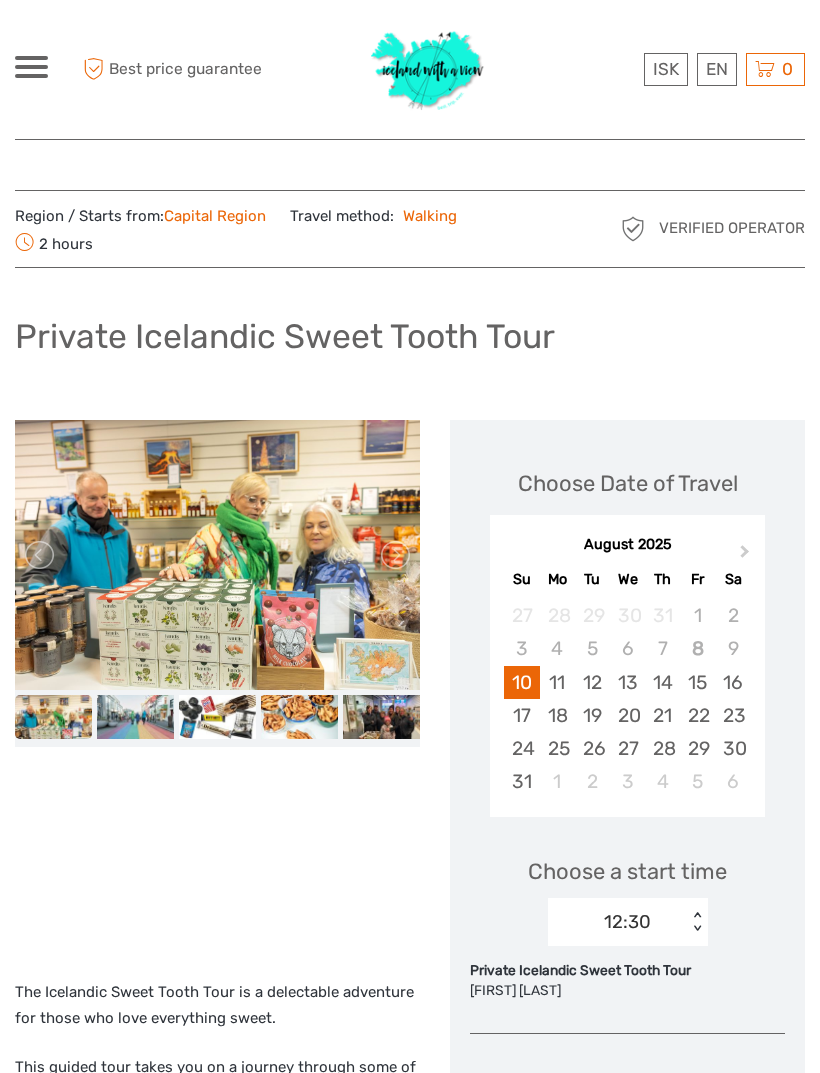 click at bounding box center [394, 555] 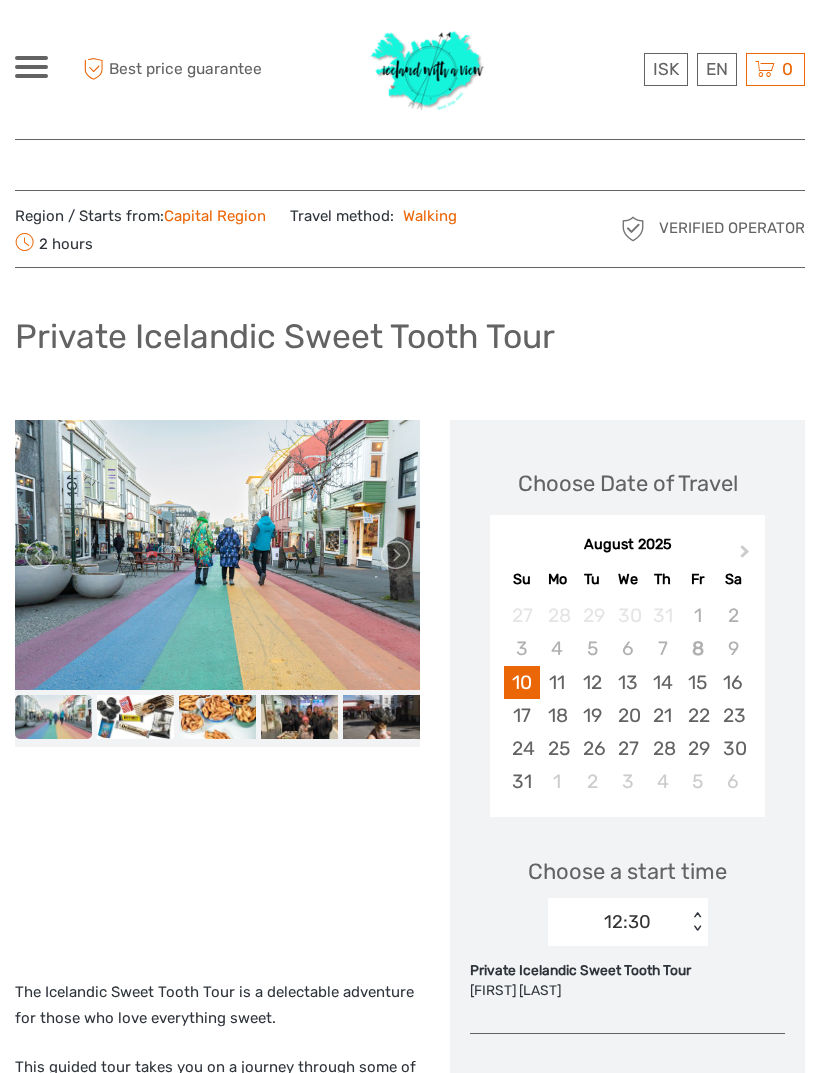 click at bounding box center (394, 555) 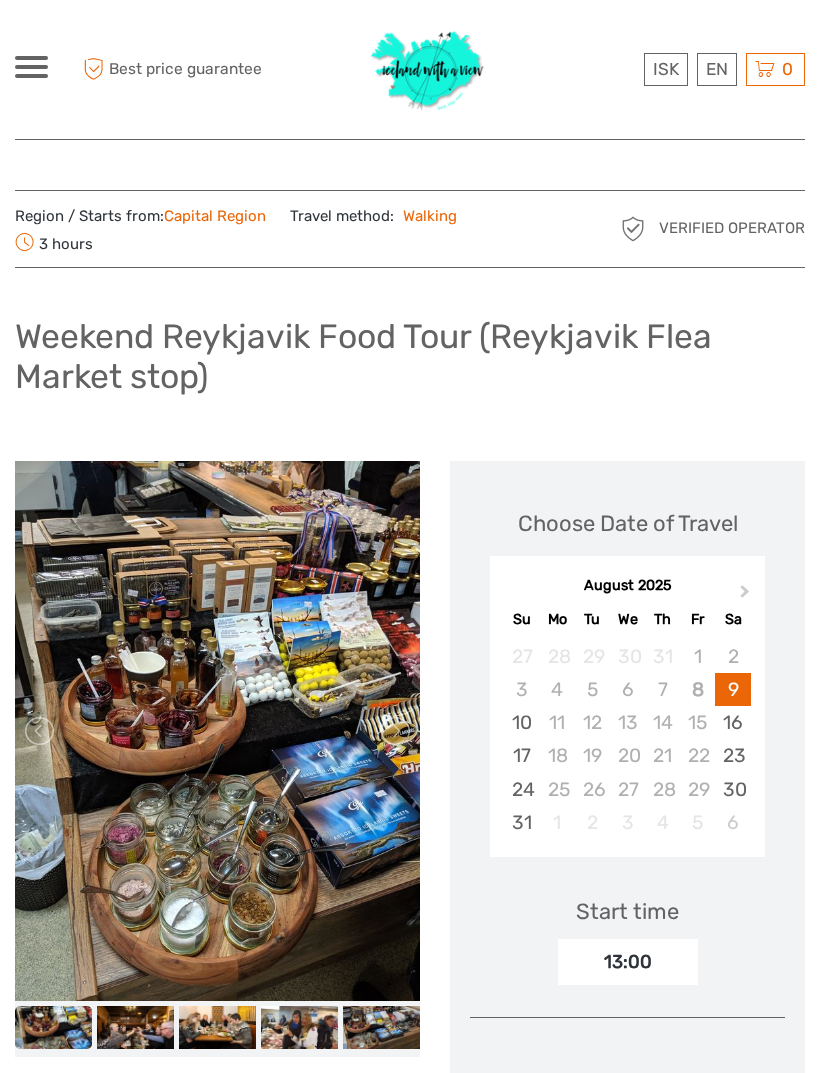 scroll, scrollTop: 0, scrollLeft: 0, axis: both 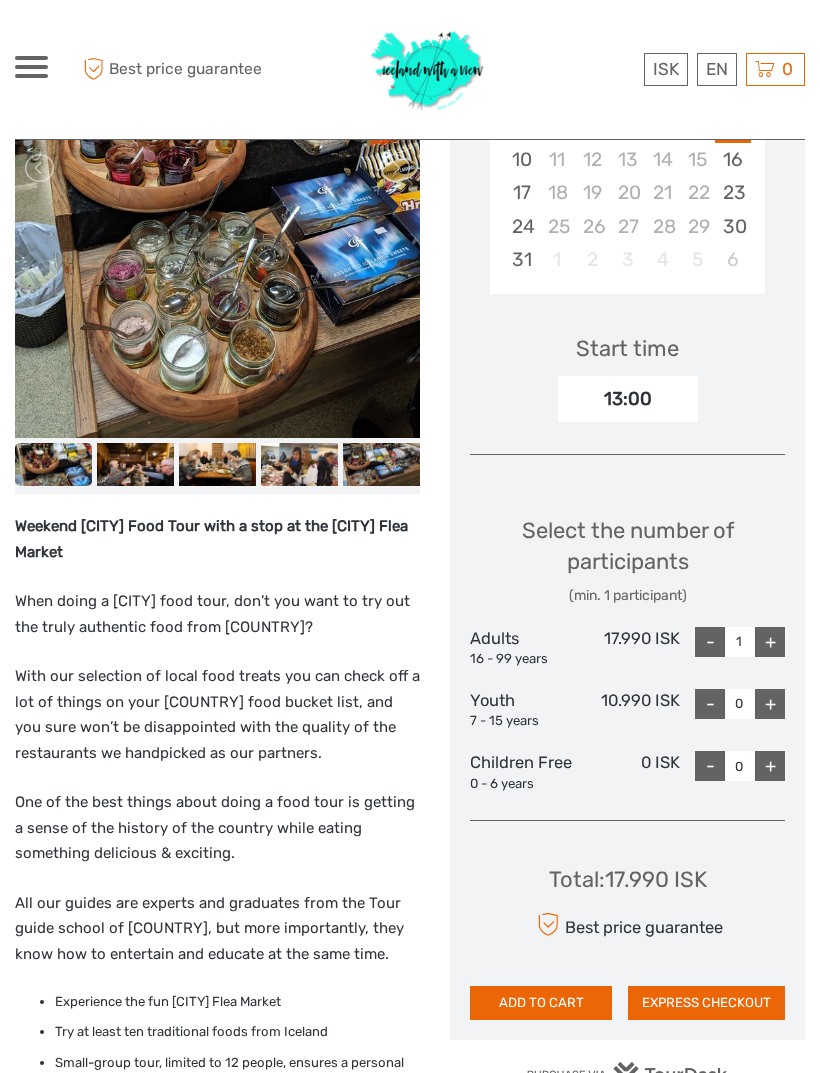 click at bounding box center [135, 464] 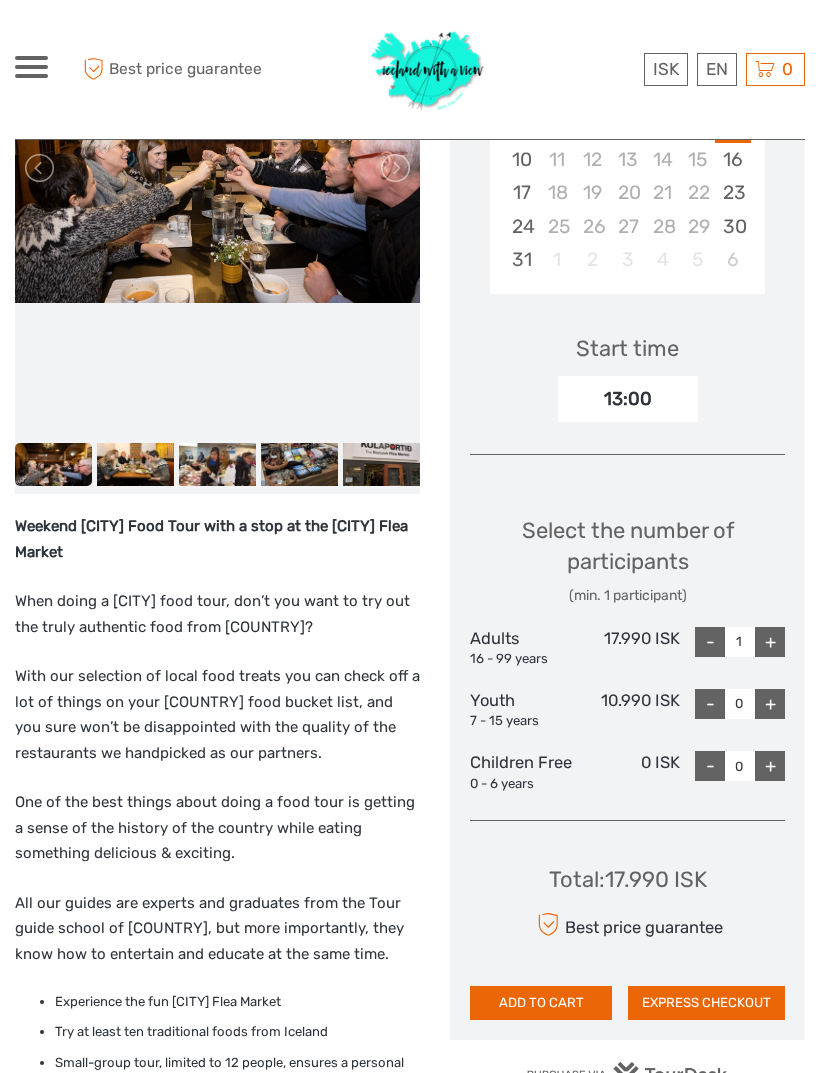 click at bounding box center [217, 464] 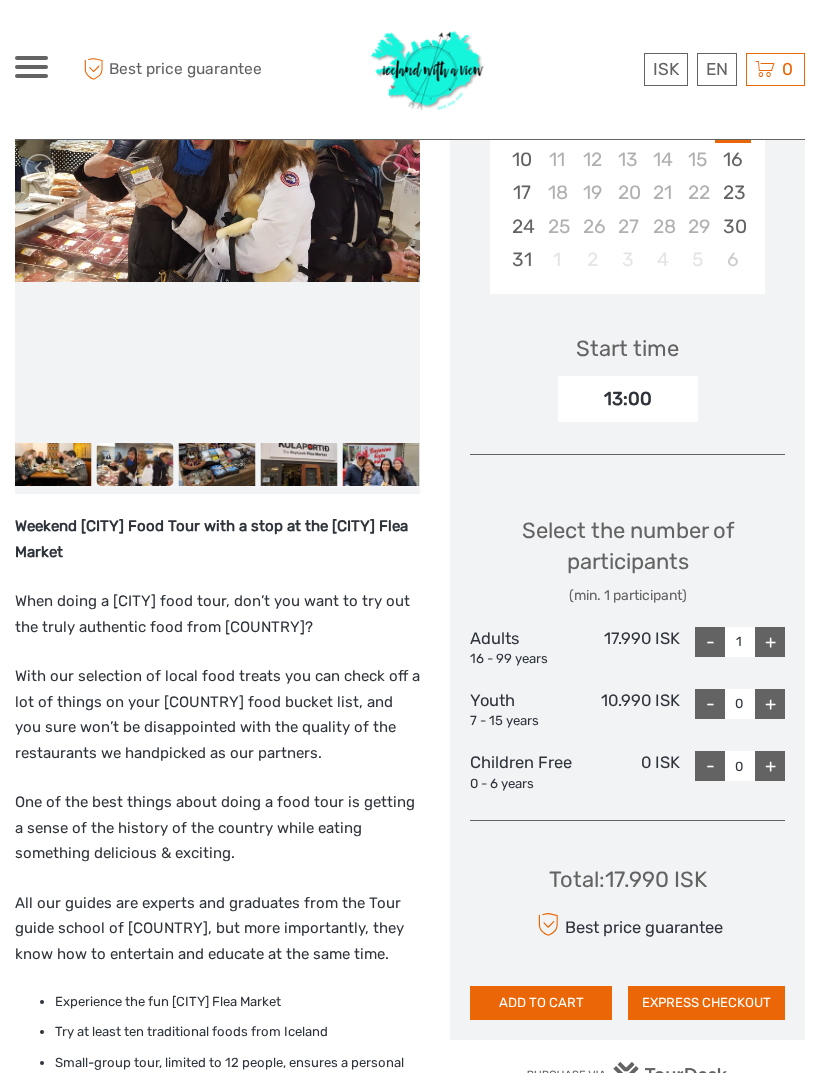 click at bounding box center (217, 464) 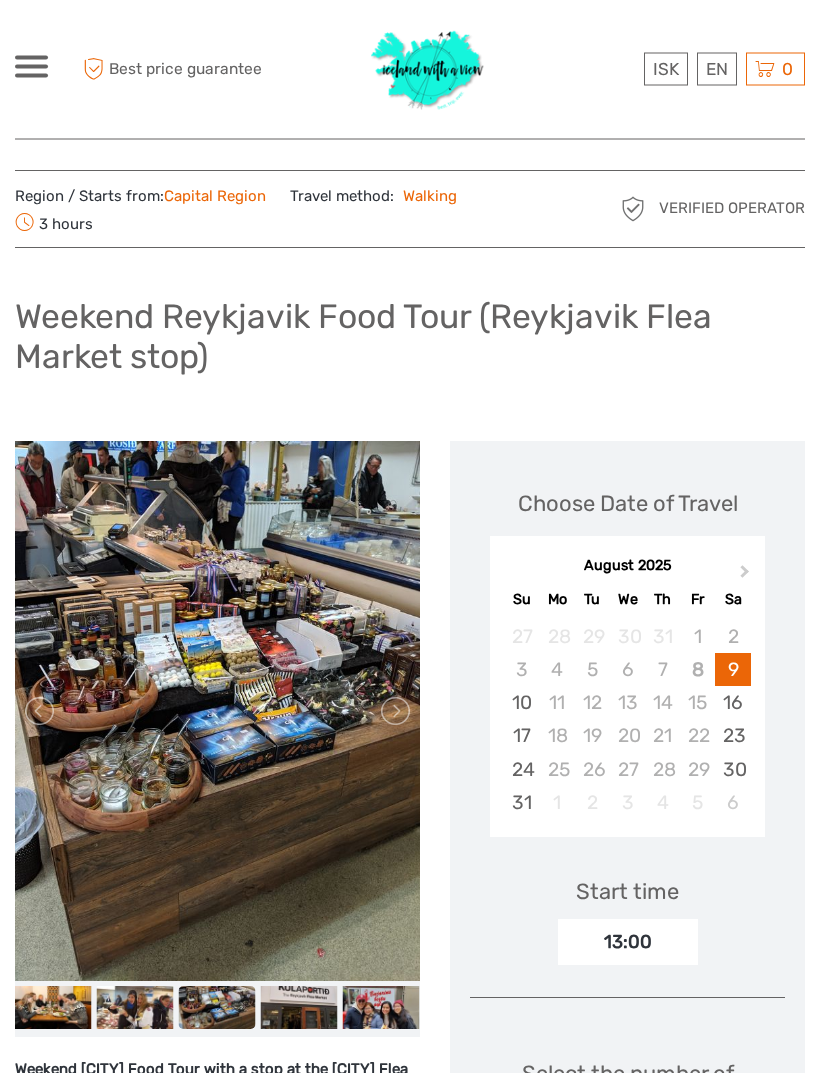 scroll, scrollTop: 0, scrollLeft: 0, axis: both 